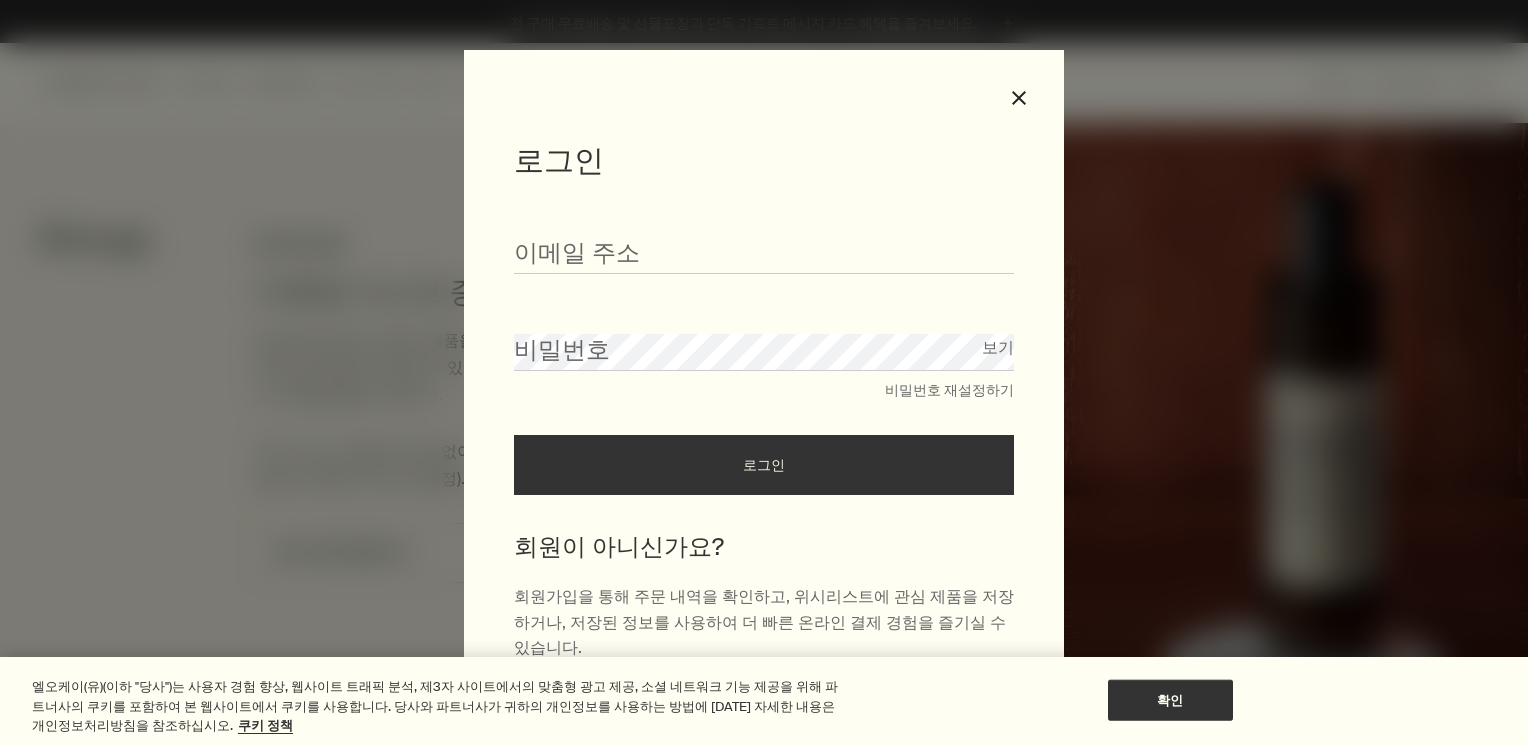 scroll, scrollTop: 0, scrollLeft: 0, axis: both 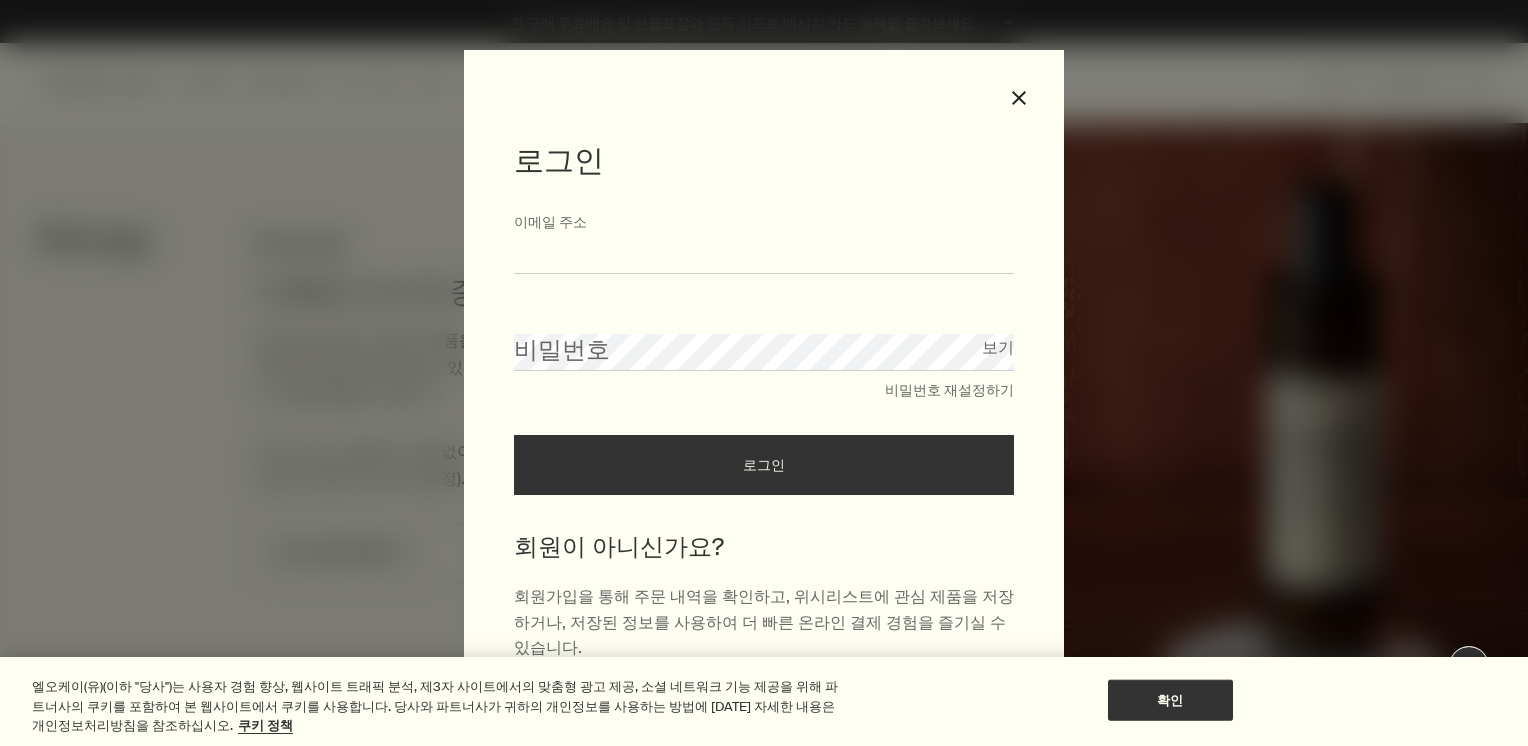 click on "이메일 주소" at bounding box center [764, 255] 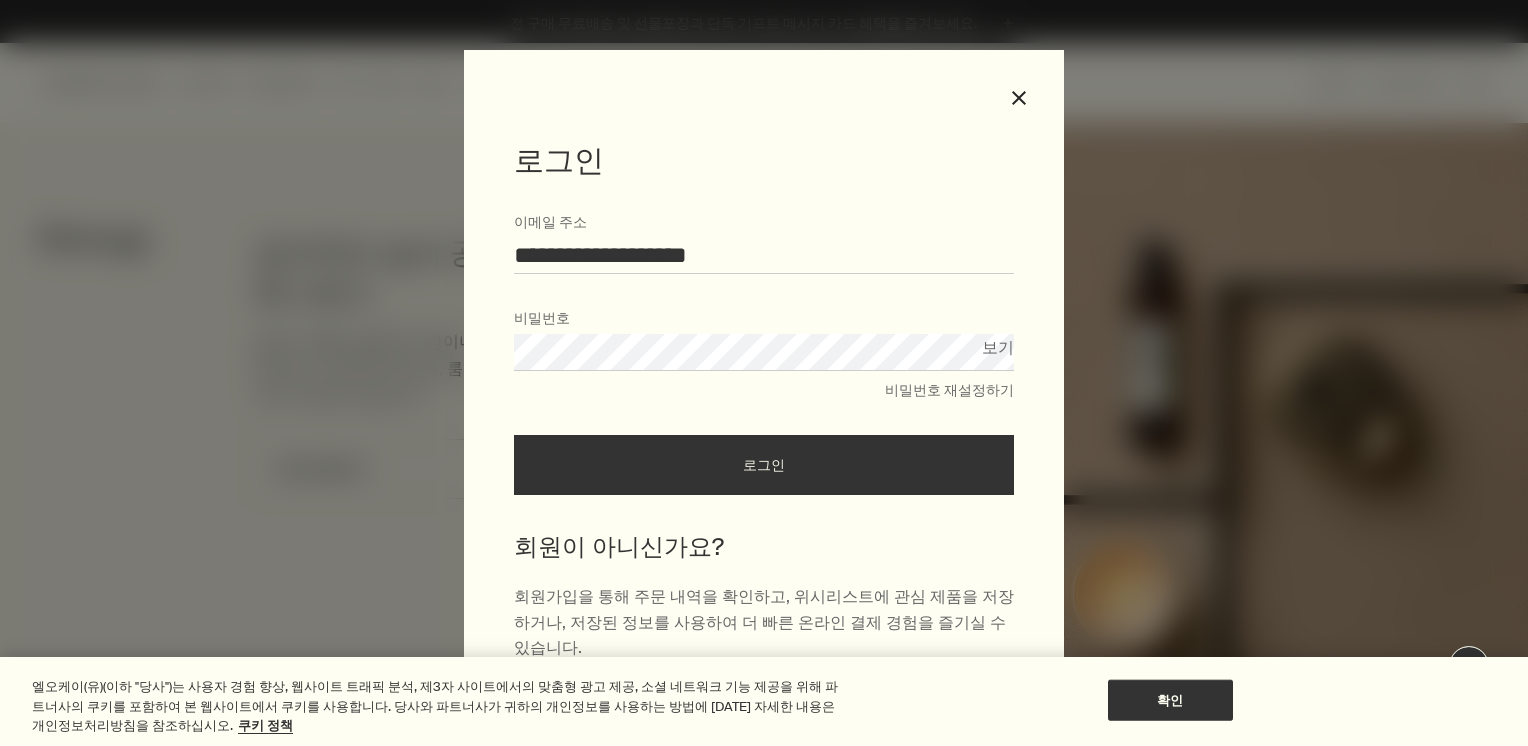 click on "로그인" at bounding box center [764, 465] 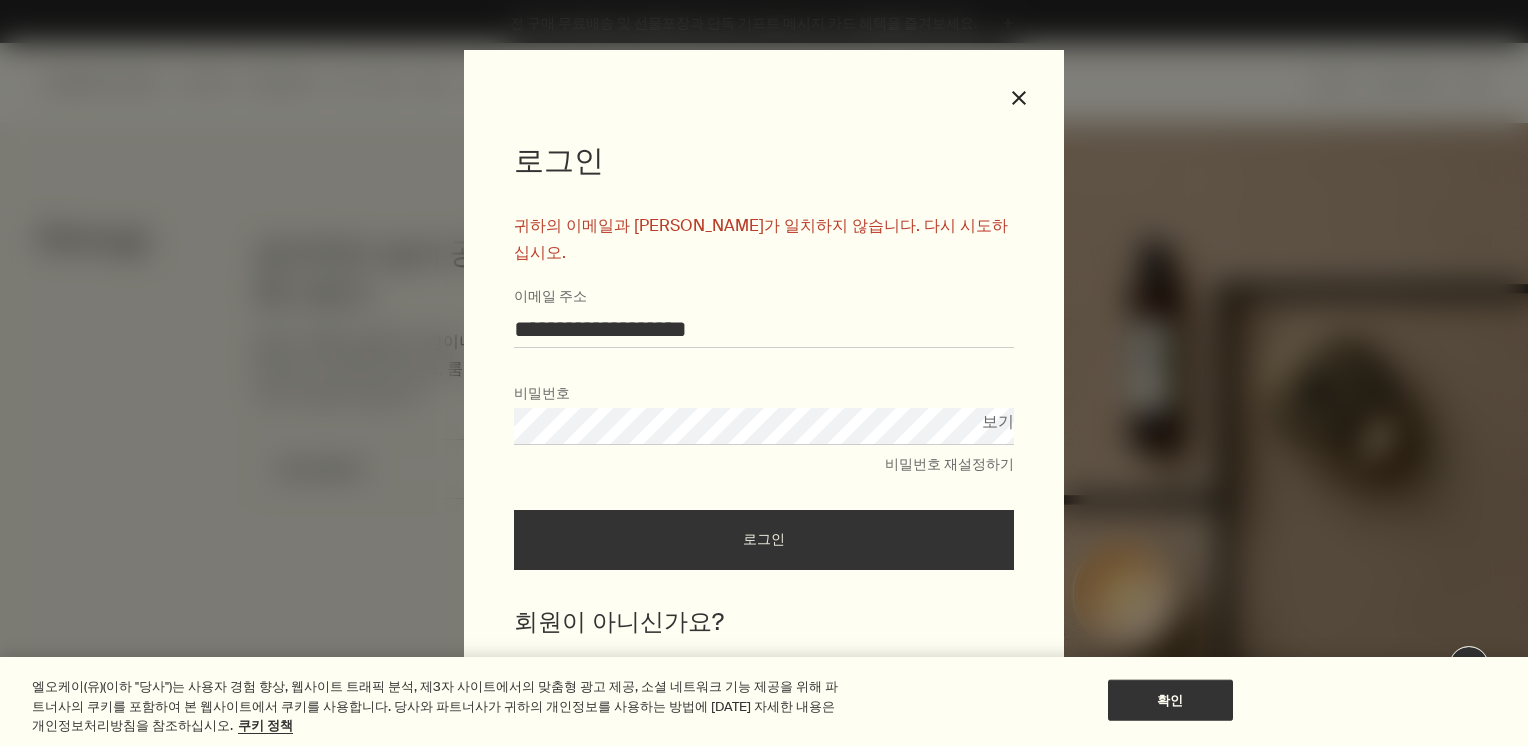 click on "**********" at bounding box center (764, 373) 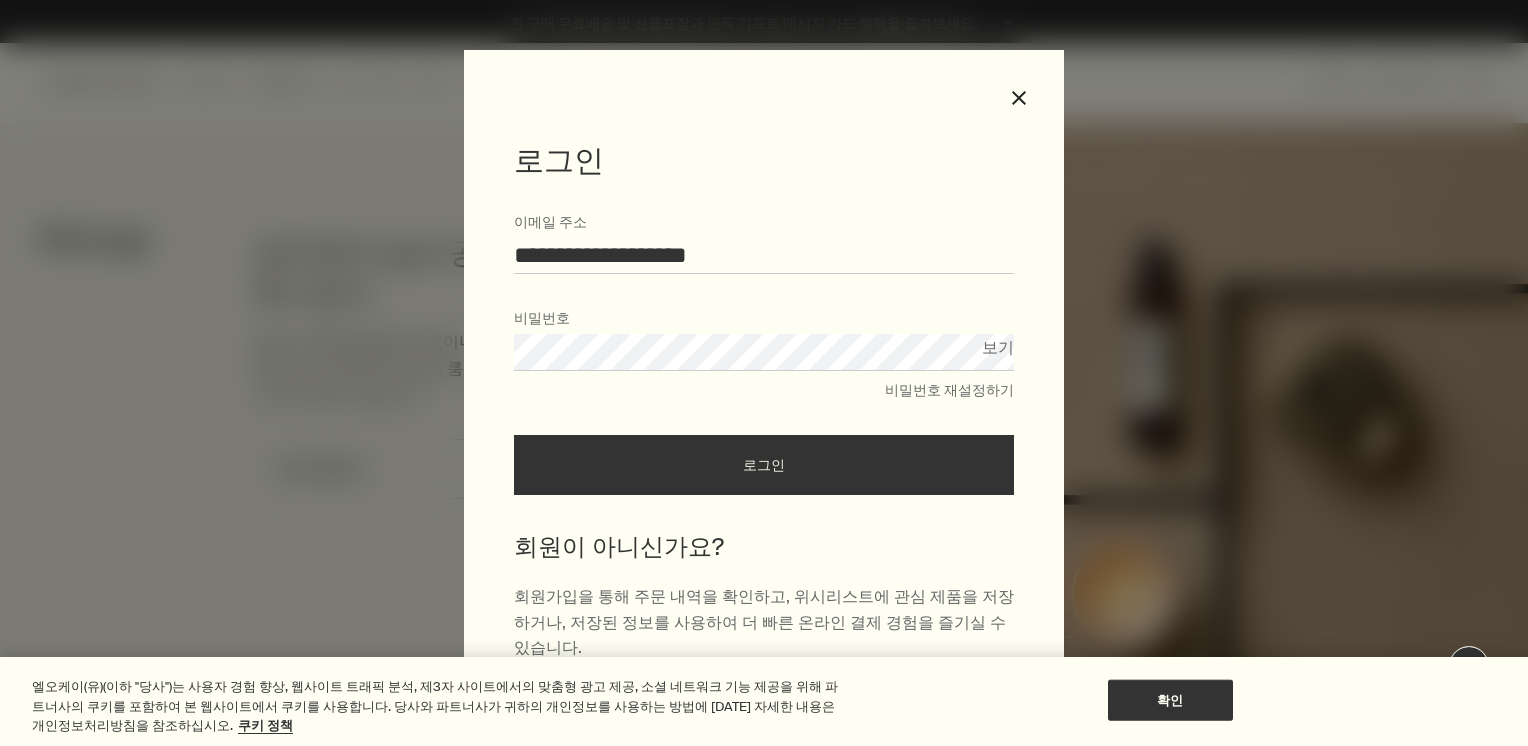 click on "로그인" at bounding box center [764, 465] 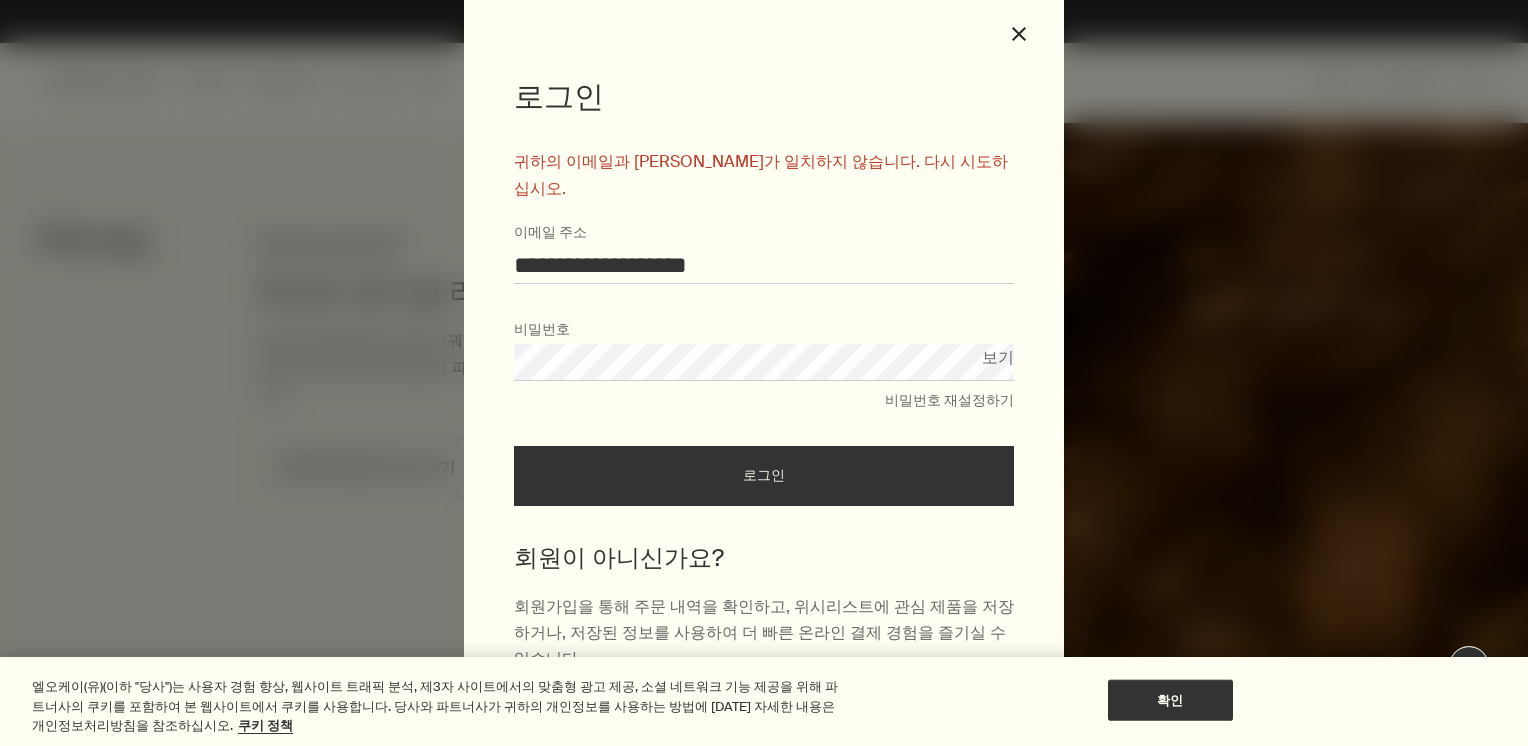 scroll, scrollTop: 125, scrollLeft: 0, axis: vertical 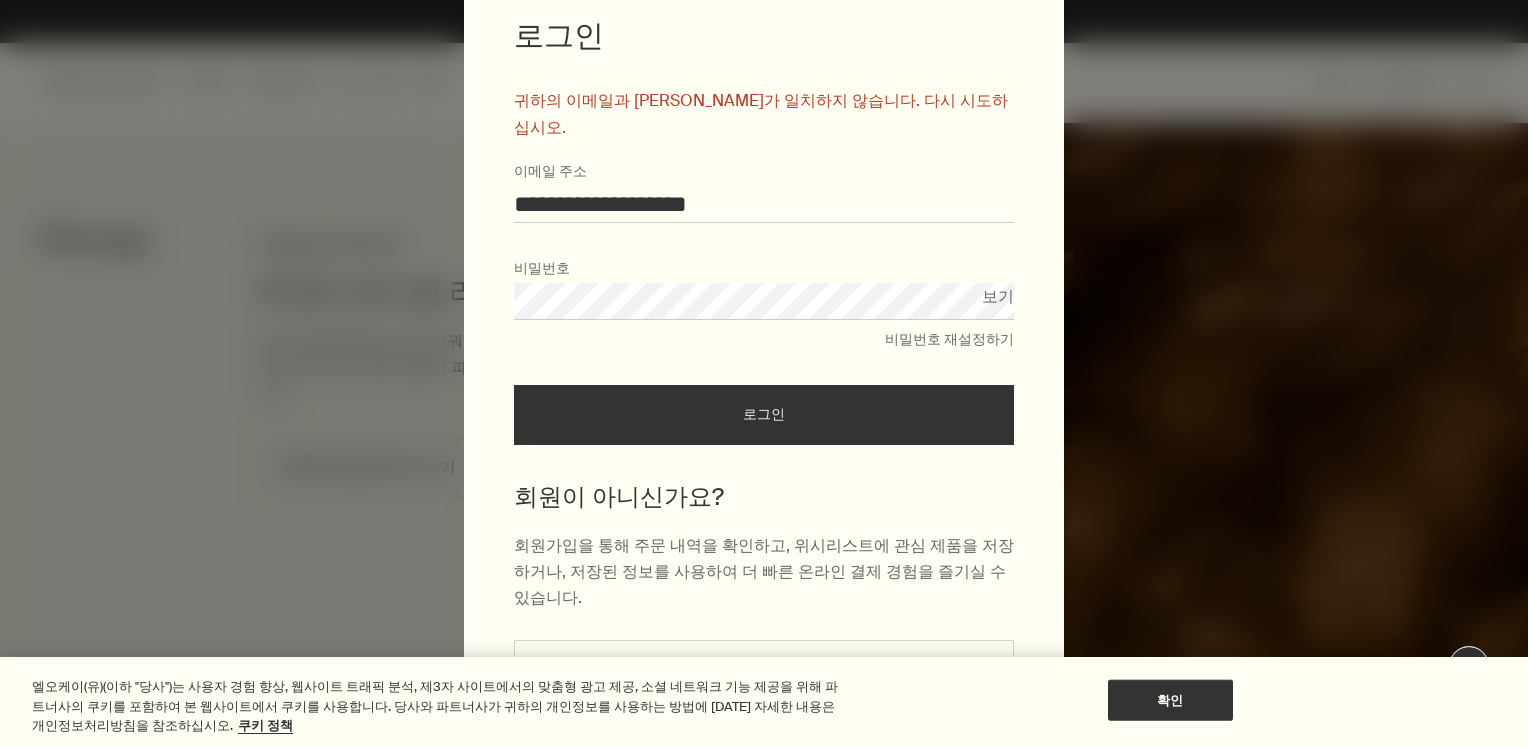 click on "비밀번호 재설정하기" at bounding box center [949, 340] 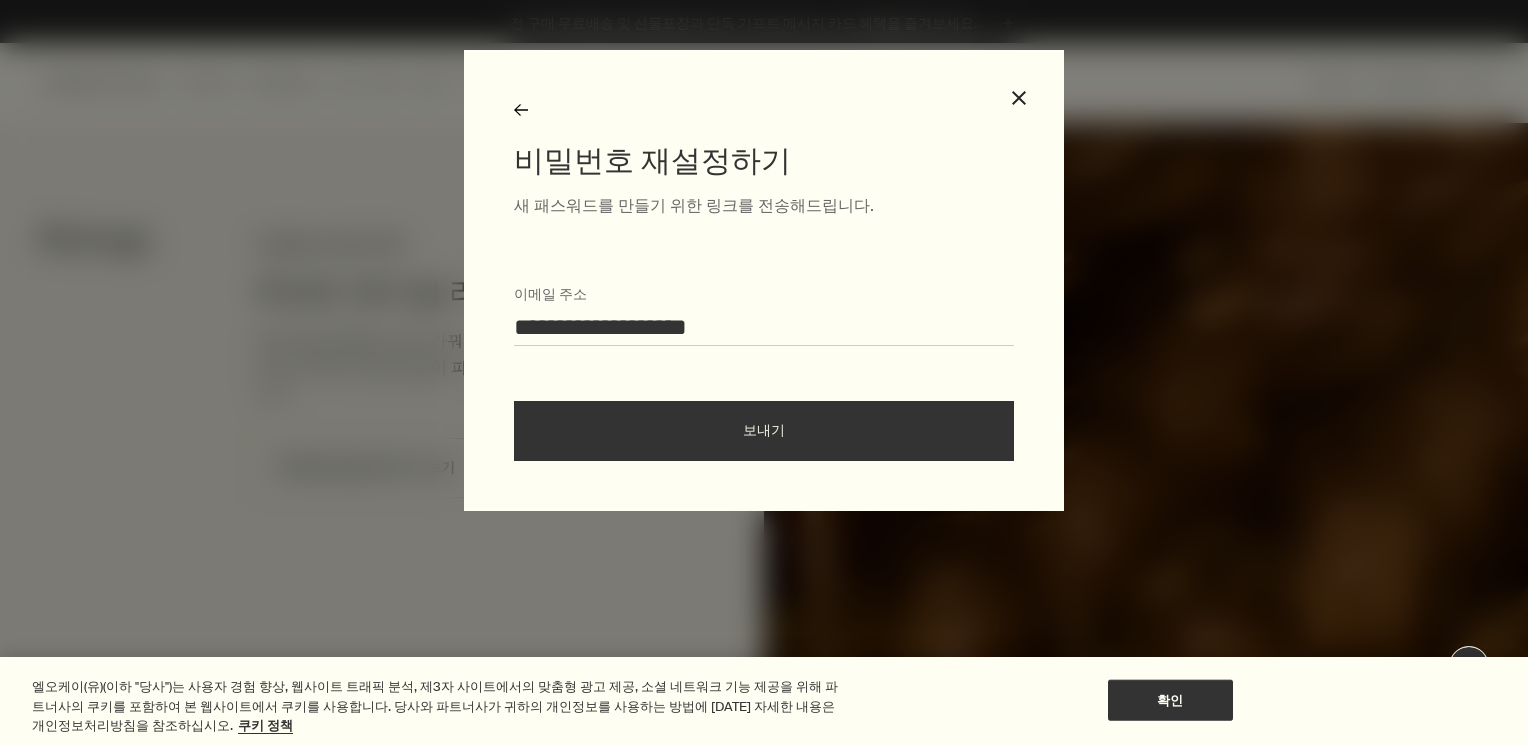click on "보내기" at bounding box center [764, 431] 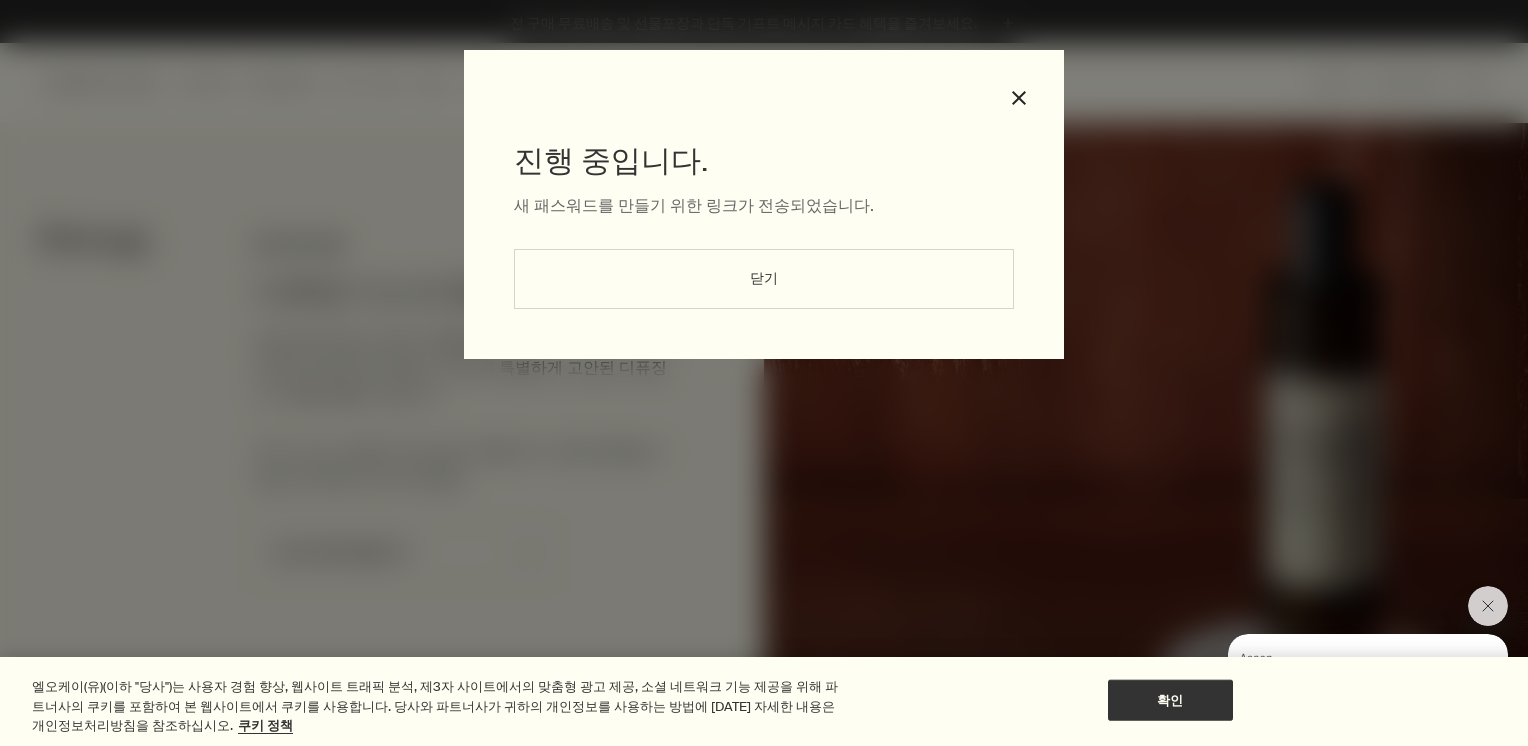 scroll, scrollTop: 0, scrollLeft: 0, axis: both 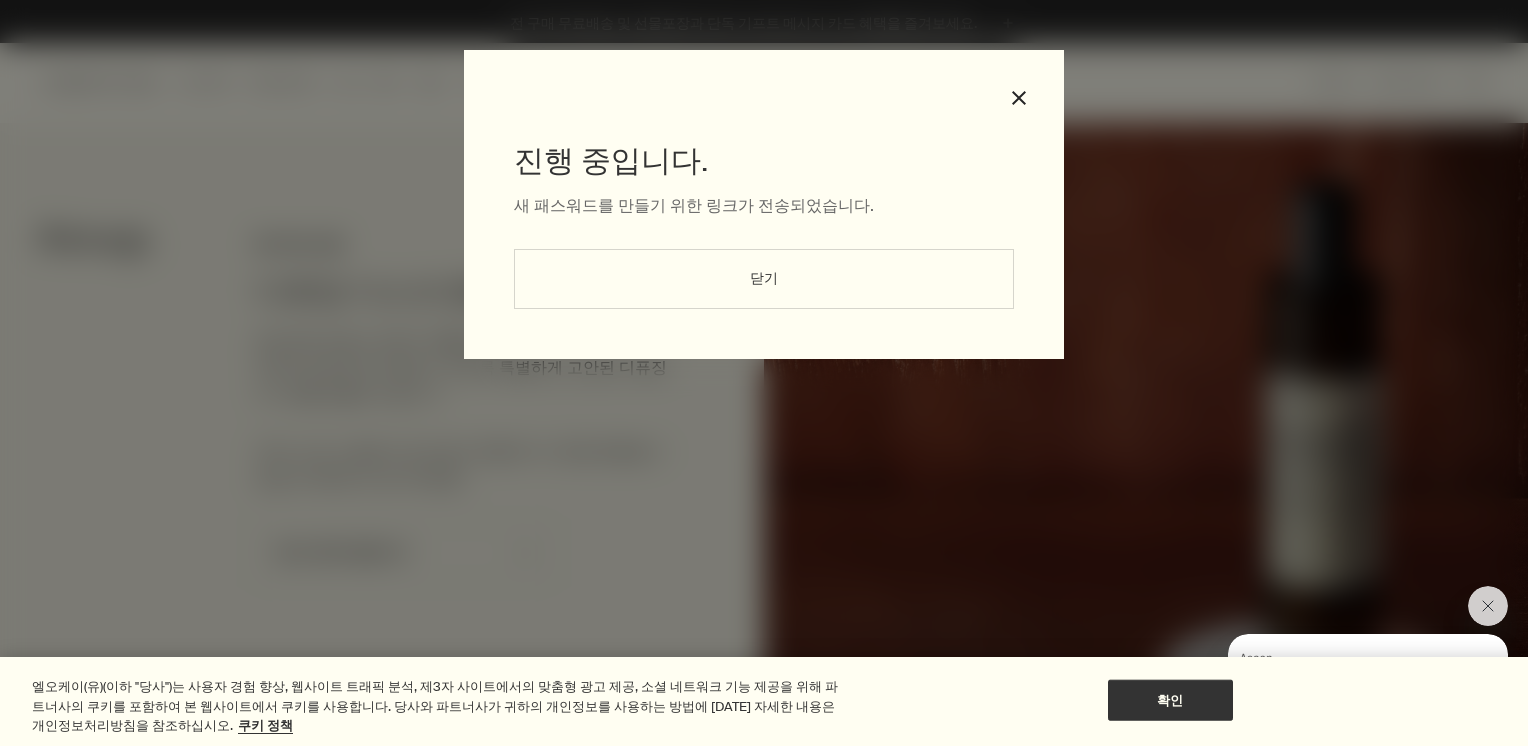 click on "닫기" at bounding box center [764, 279] 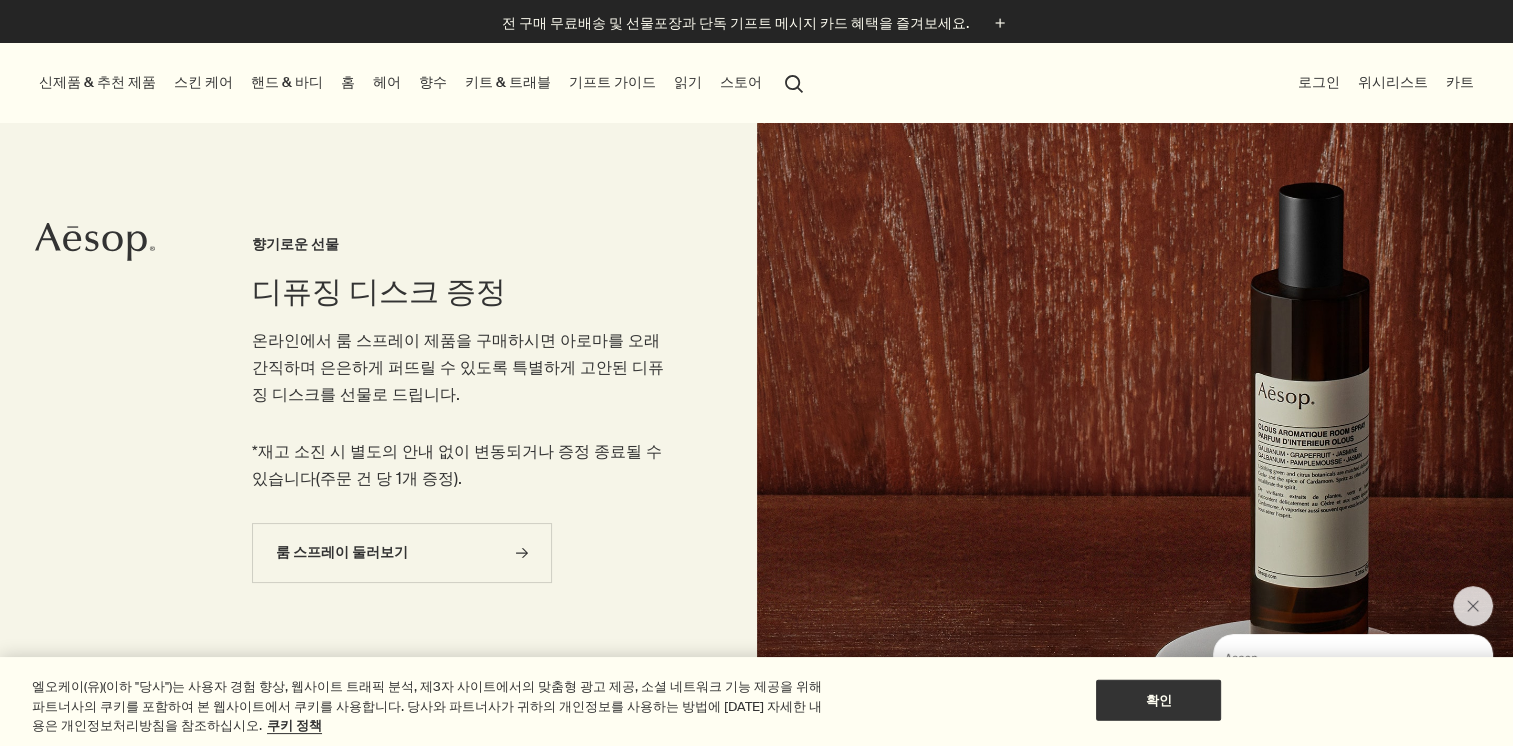 click on "로그인" at bounding box center (1319, 82) 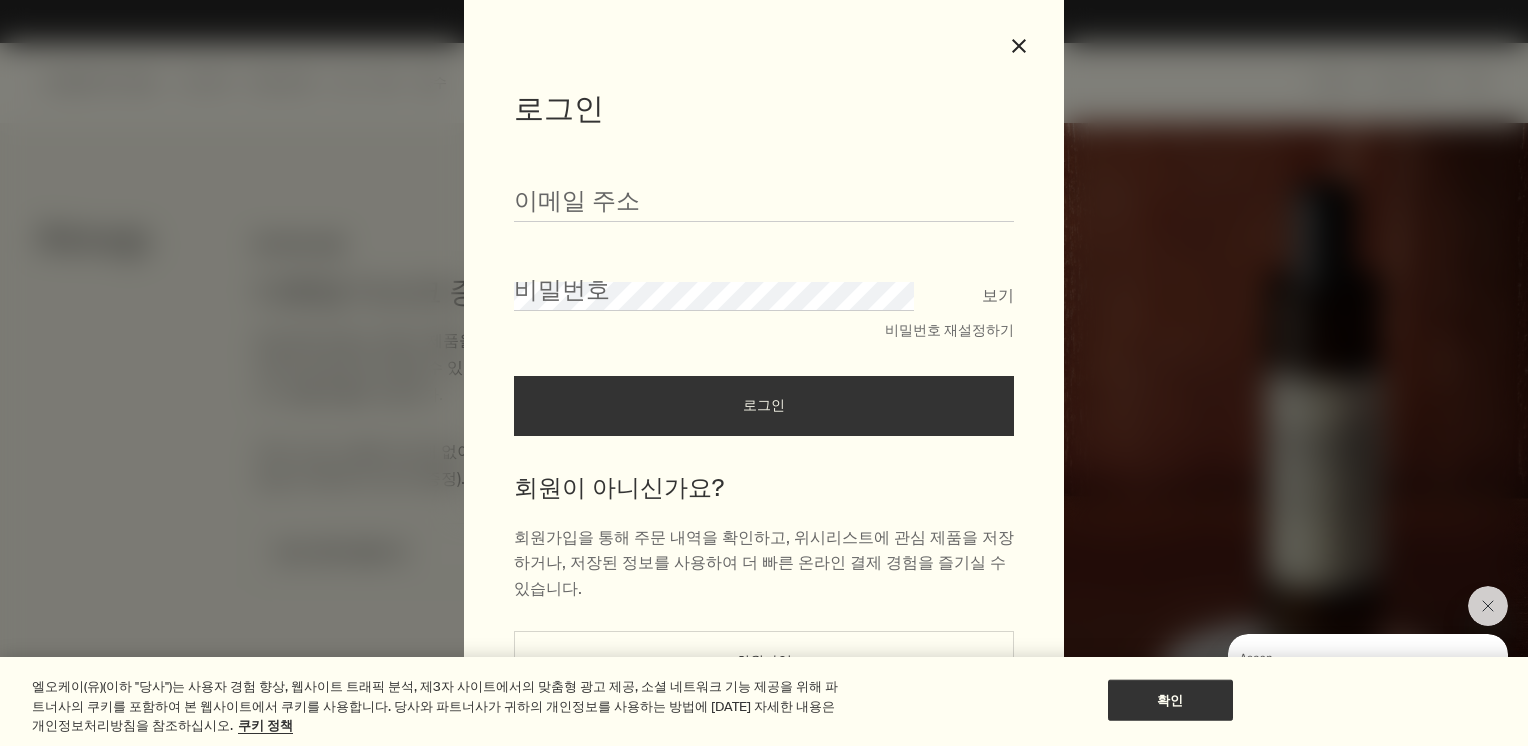 scroll, scrollTop: 78, scrollLeft: 0, axis: vertical 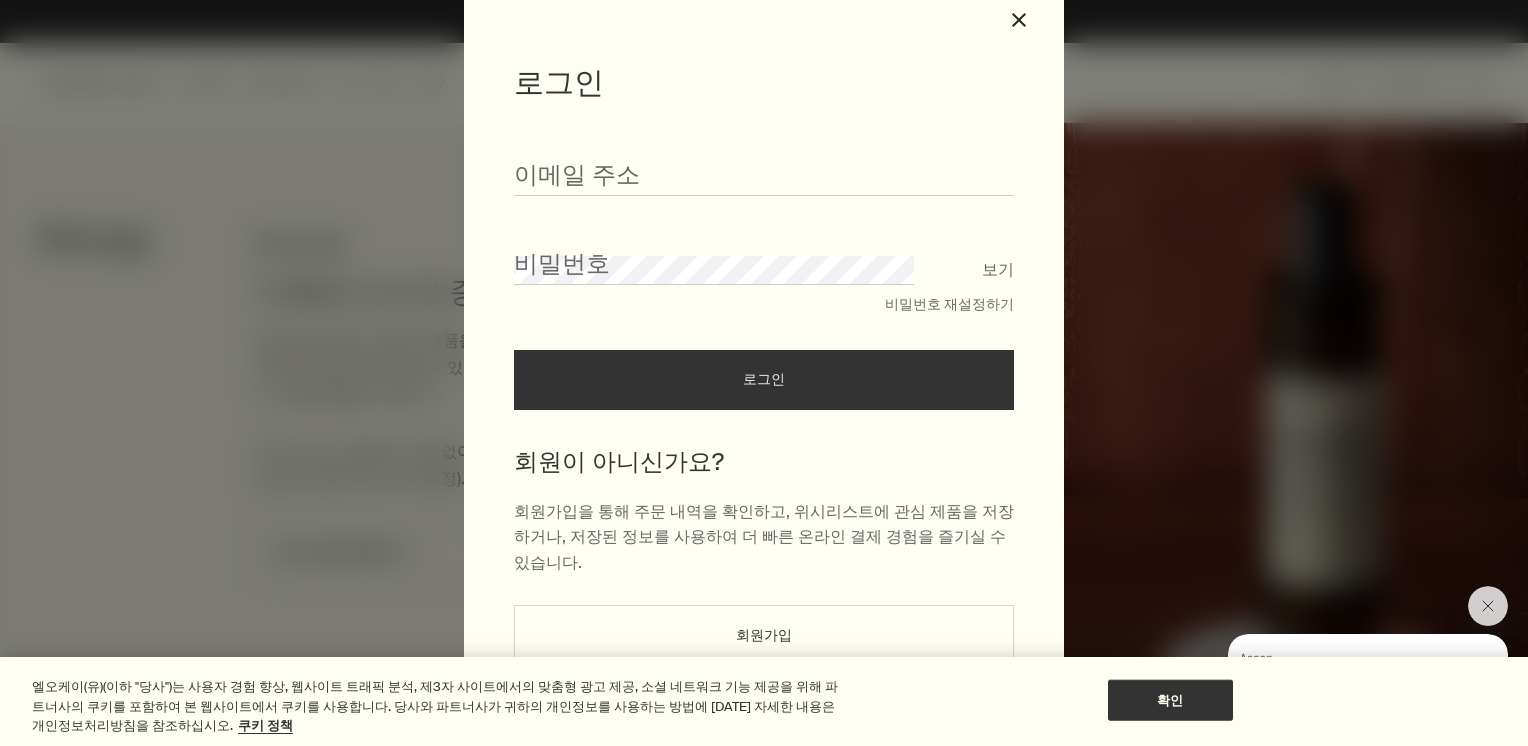 click on "이메일 주소" at bounding box center (764, 165) 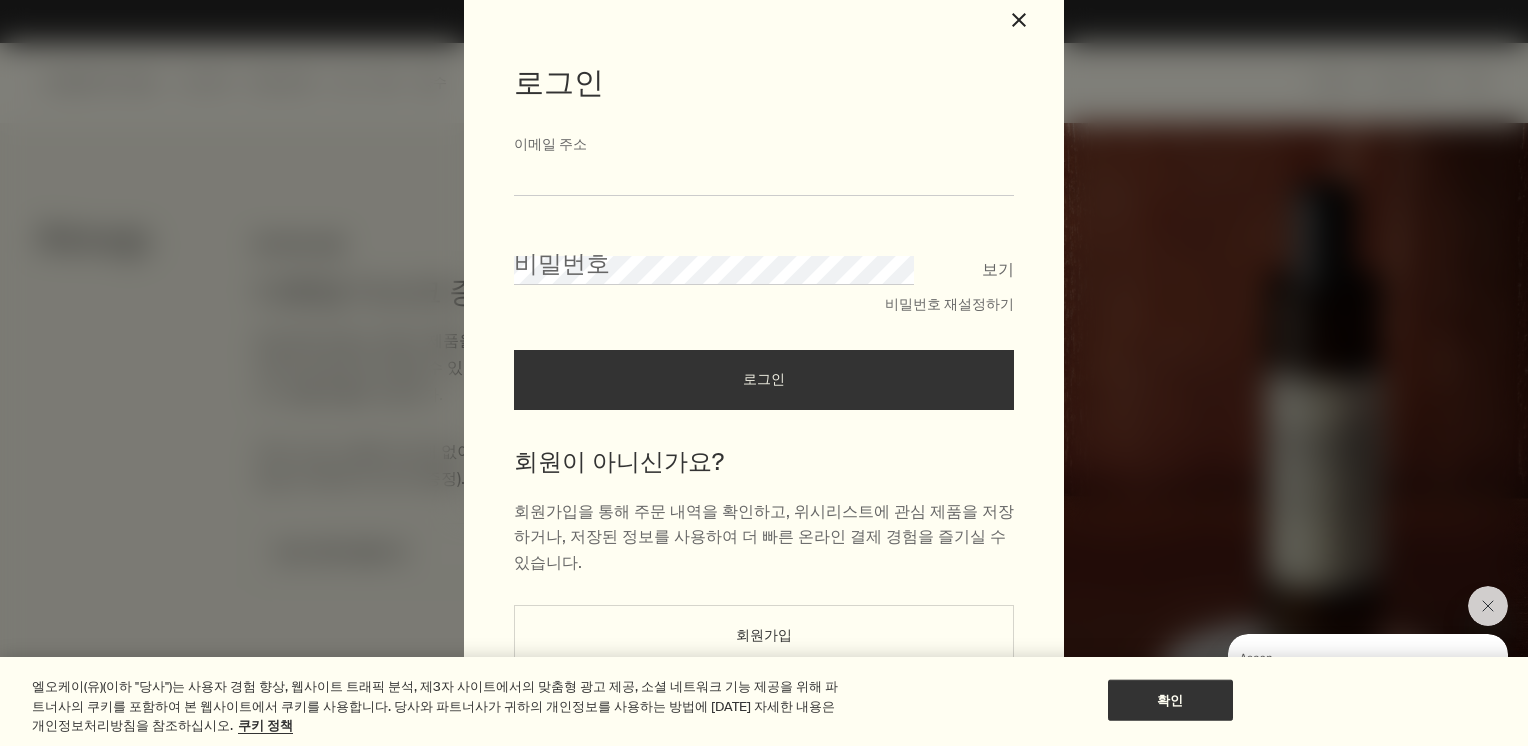 click on "이메일 주소" at bounding box center [764, 177] 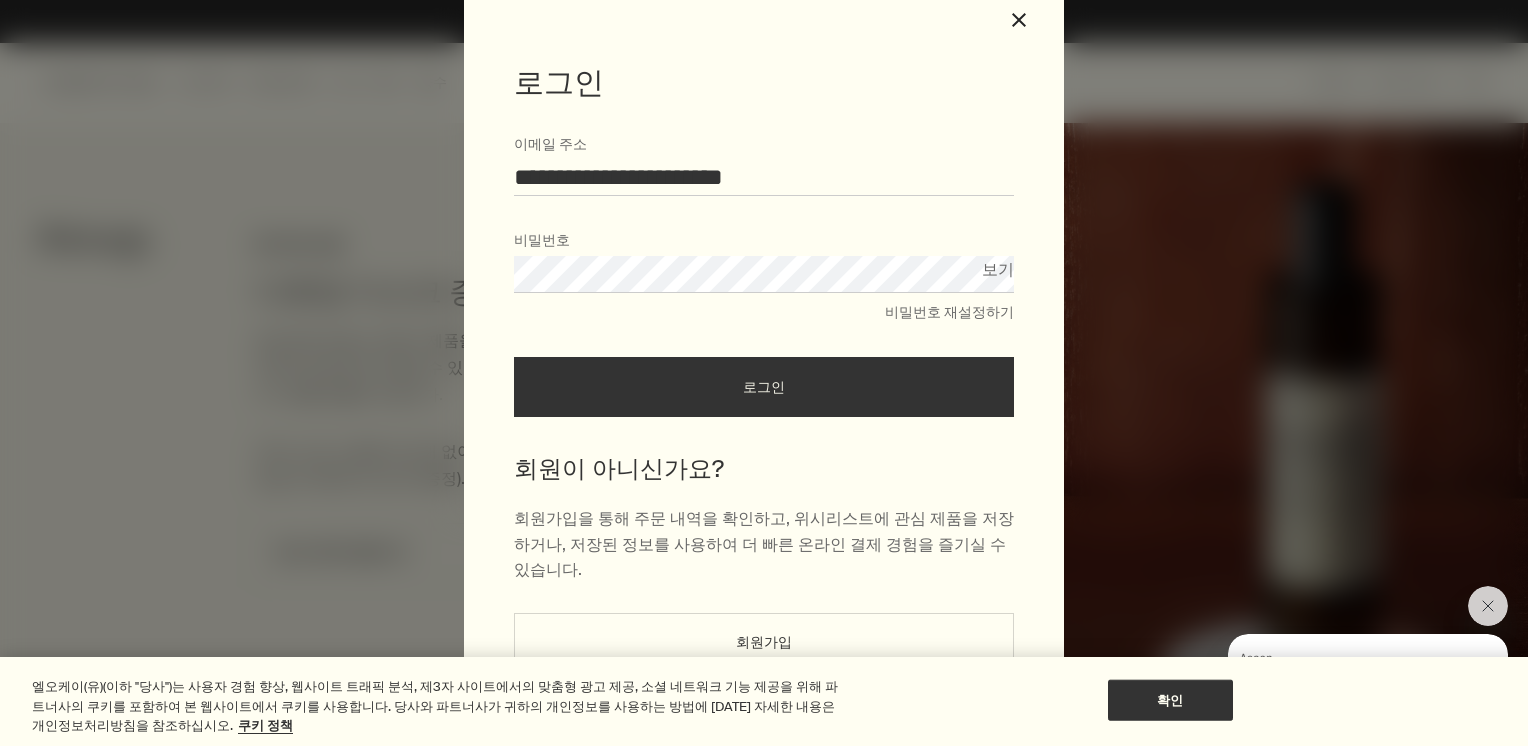 click on "로그인" at bounding box center (764, 387) 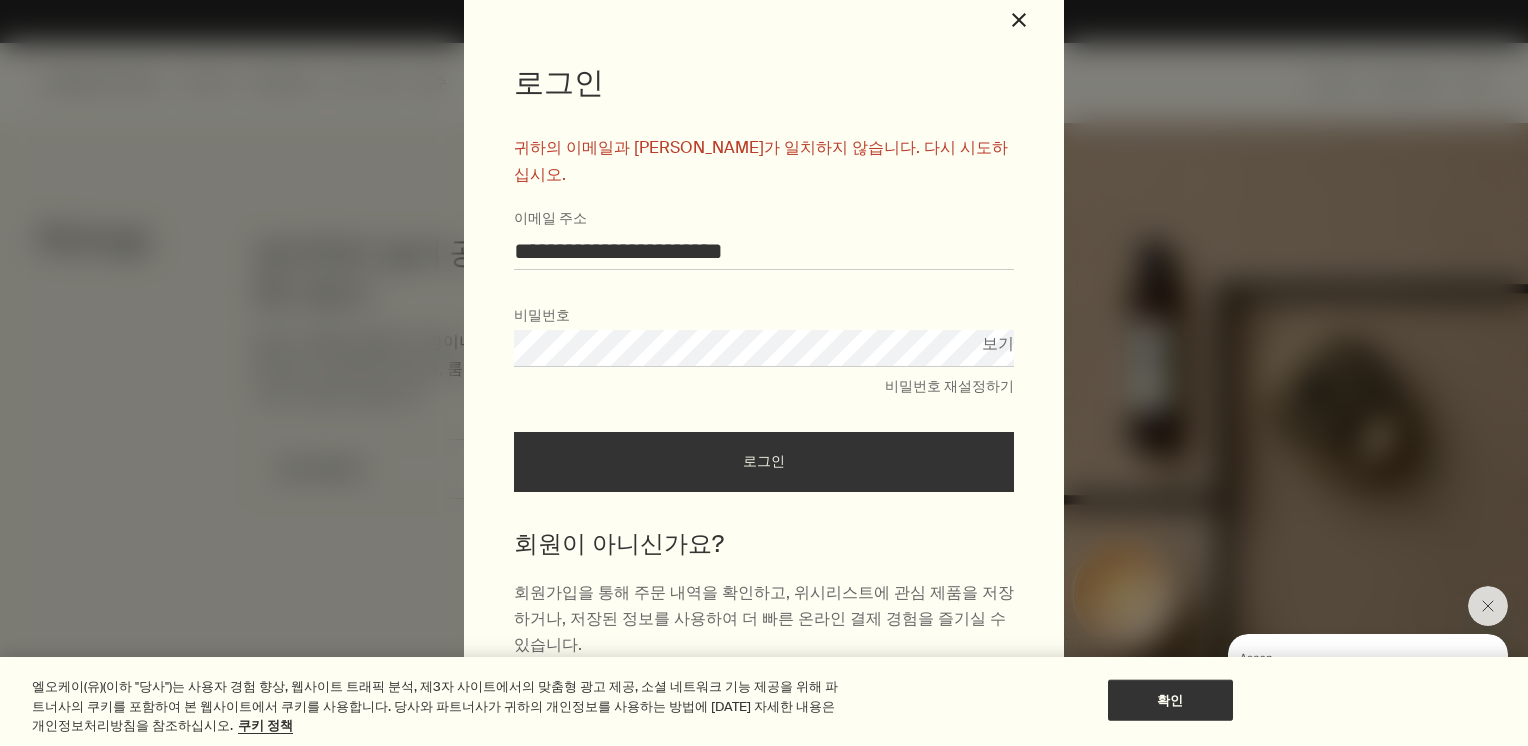 click on "**********" at bounding box center (764, 373) 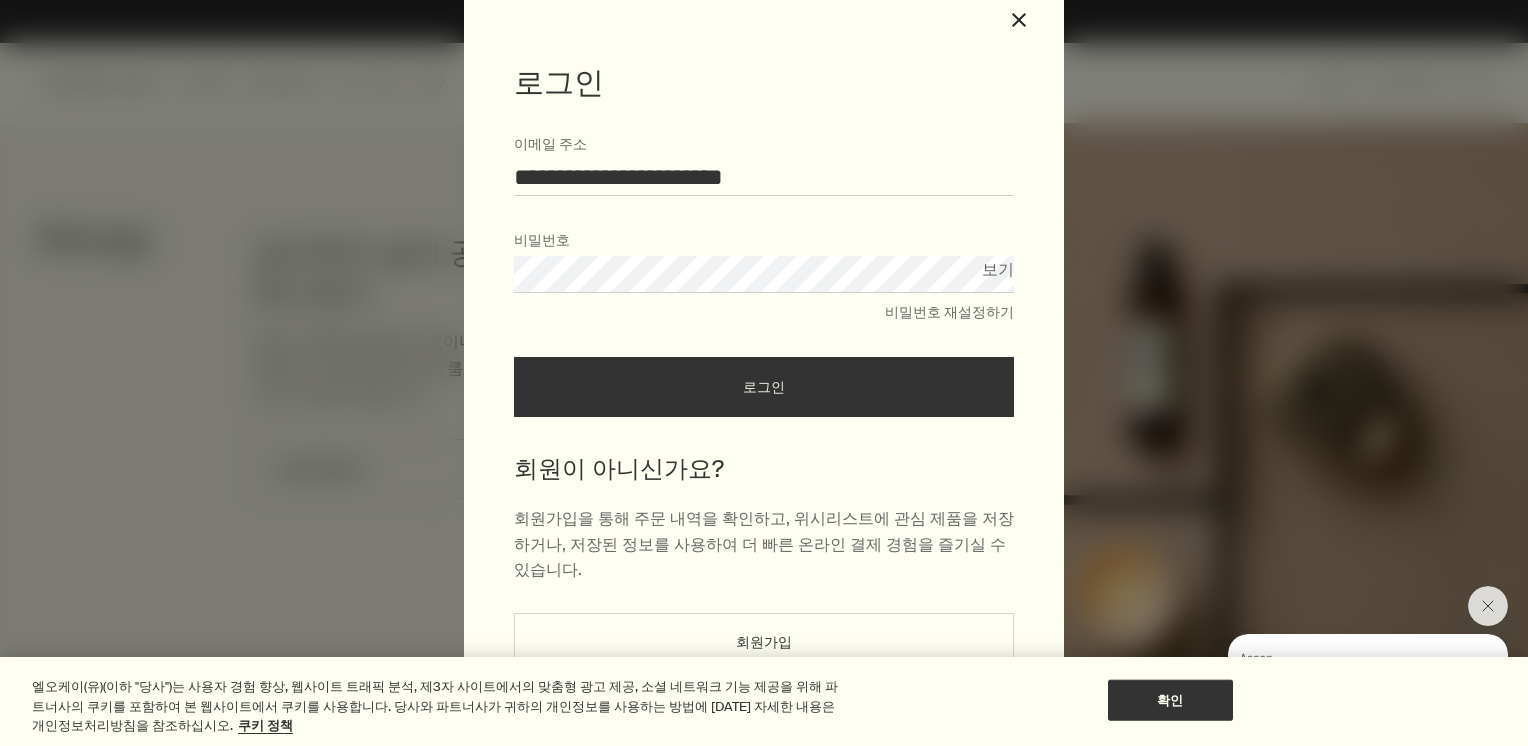 click on "로그인" at bounding box center [764, 387] 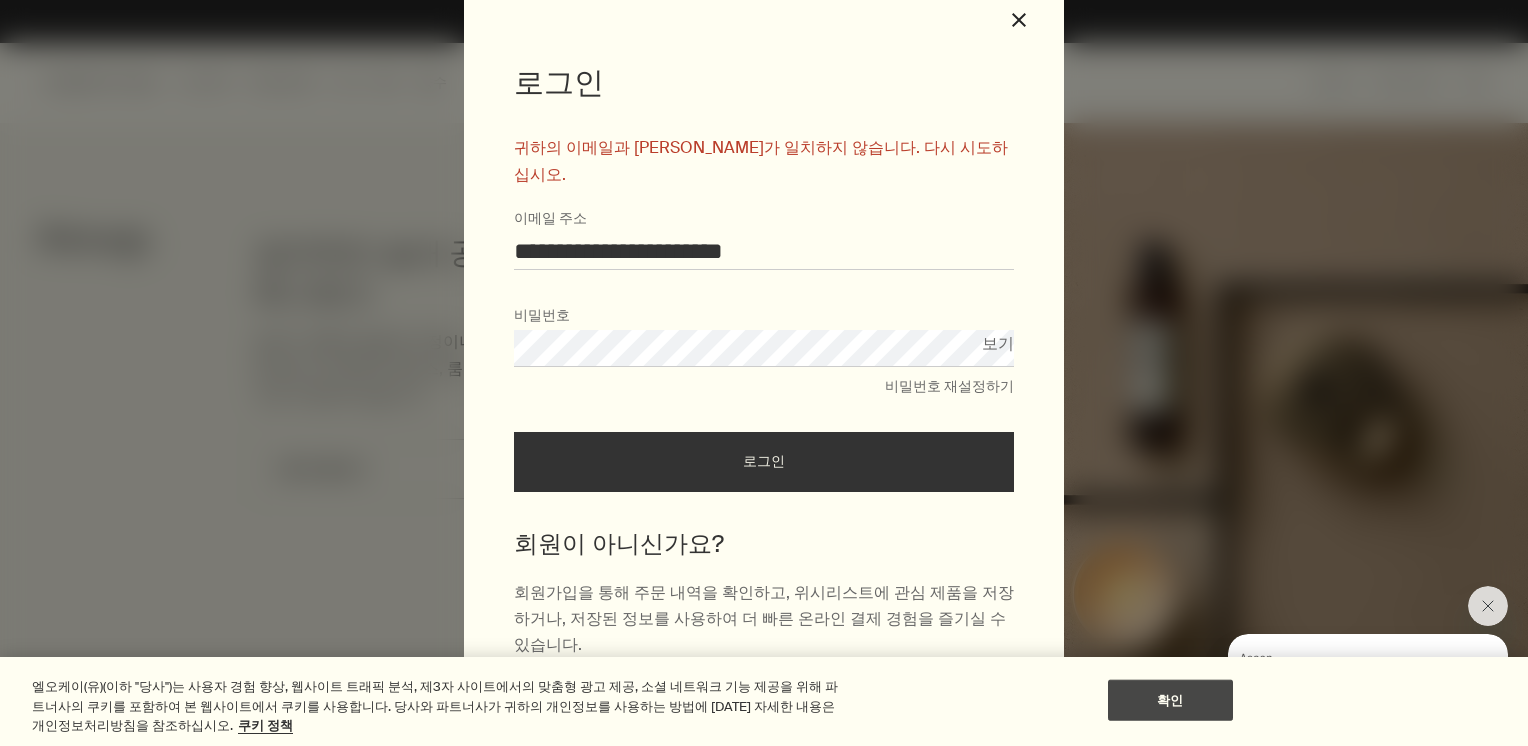 click on "확인" at bounding box center (1170, 700) 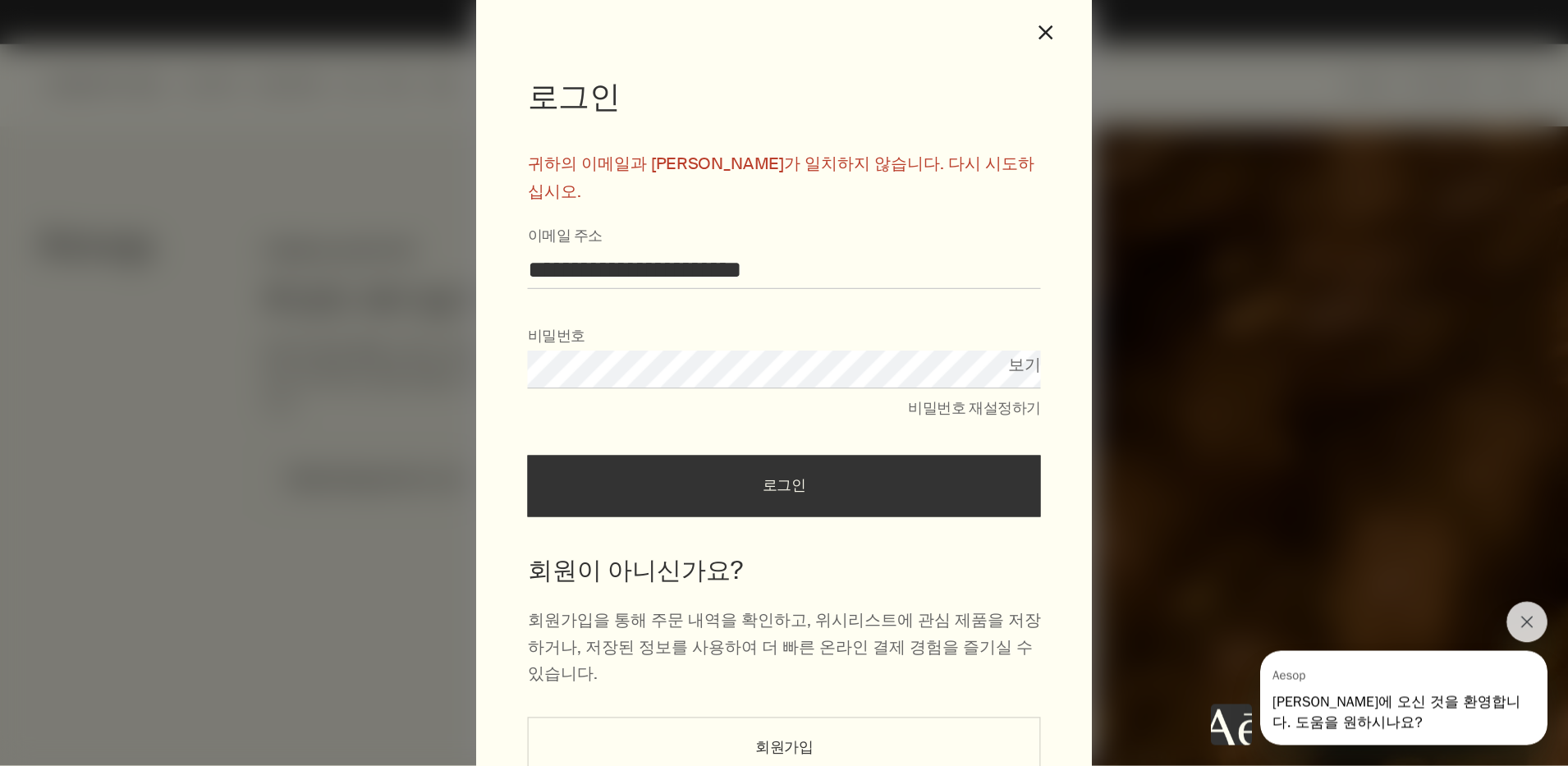 scroll, scrollTop: 82, scrollLeft: 0, axis: vertical 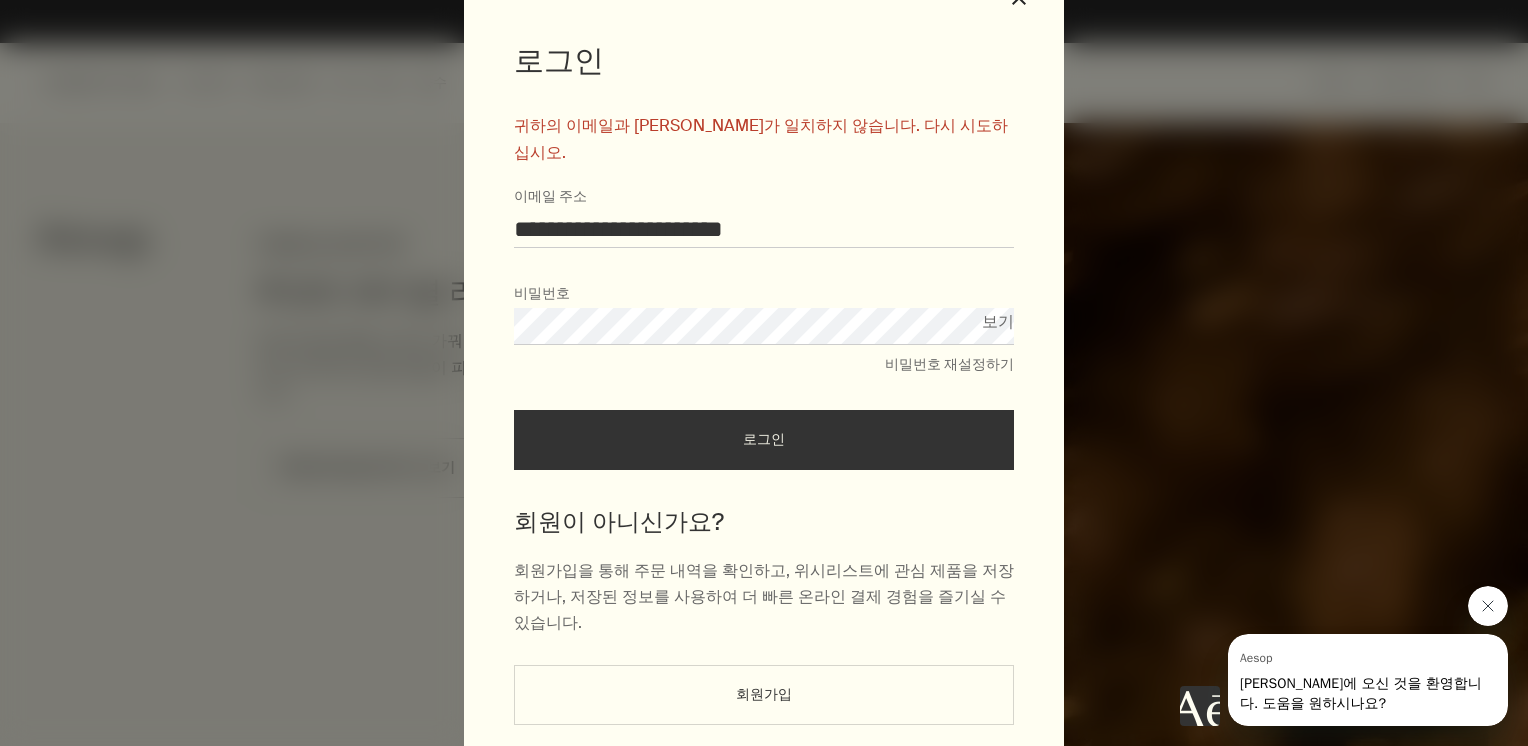 click 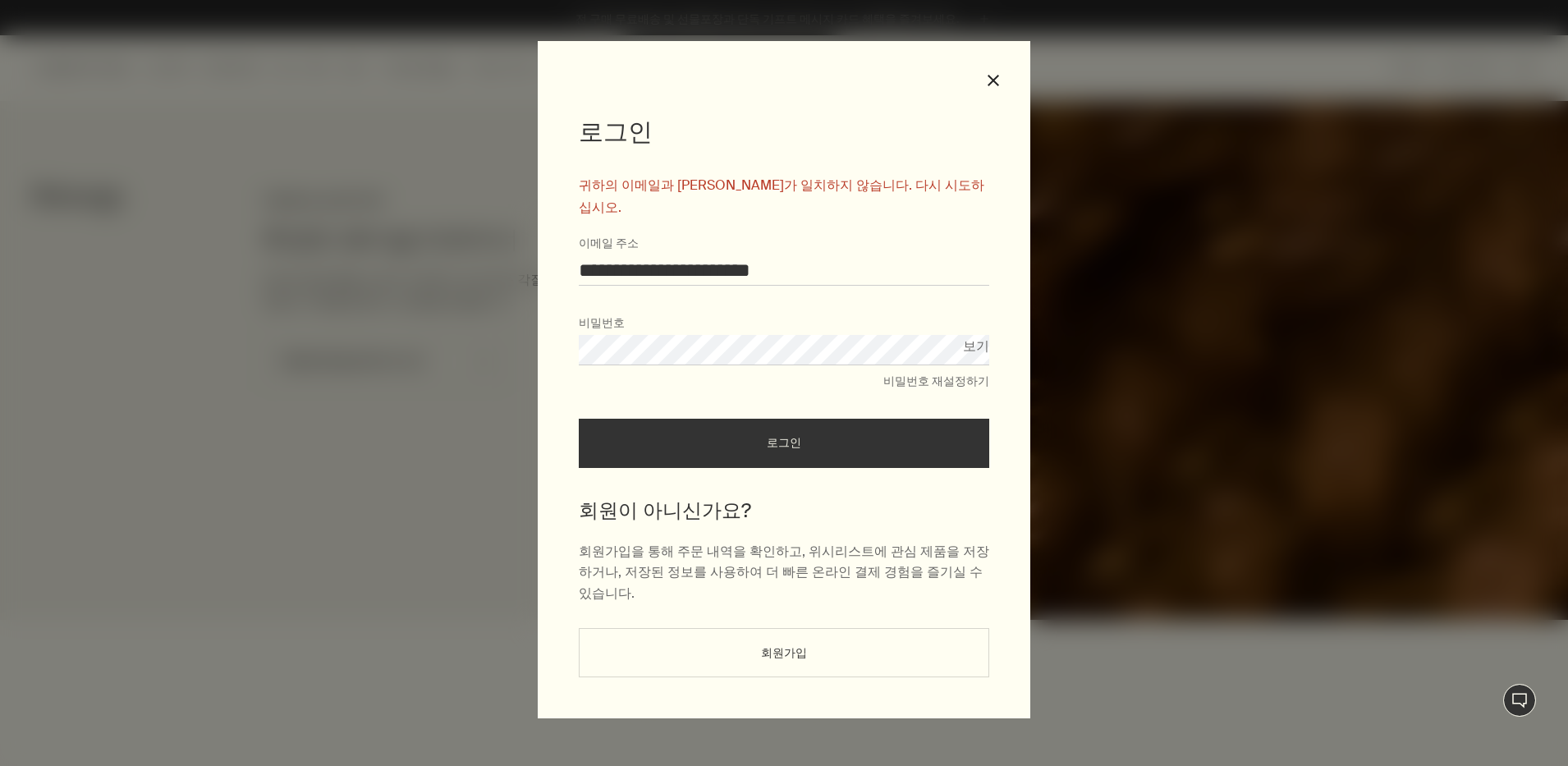 scroll, scrollTop: 0, scrollLeft: 0, axis: both 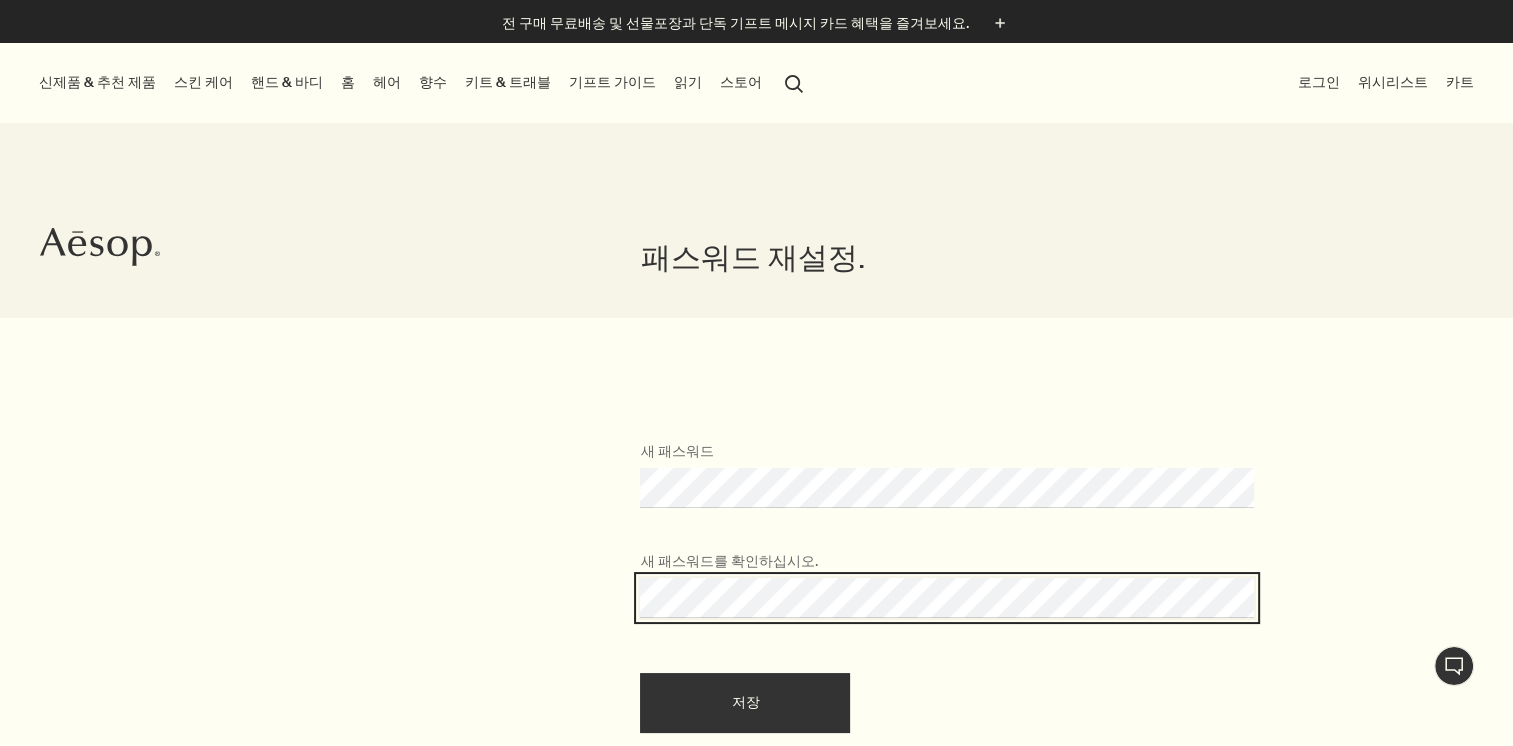 click on "저장" at bounding box center [745, 703] 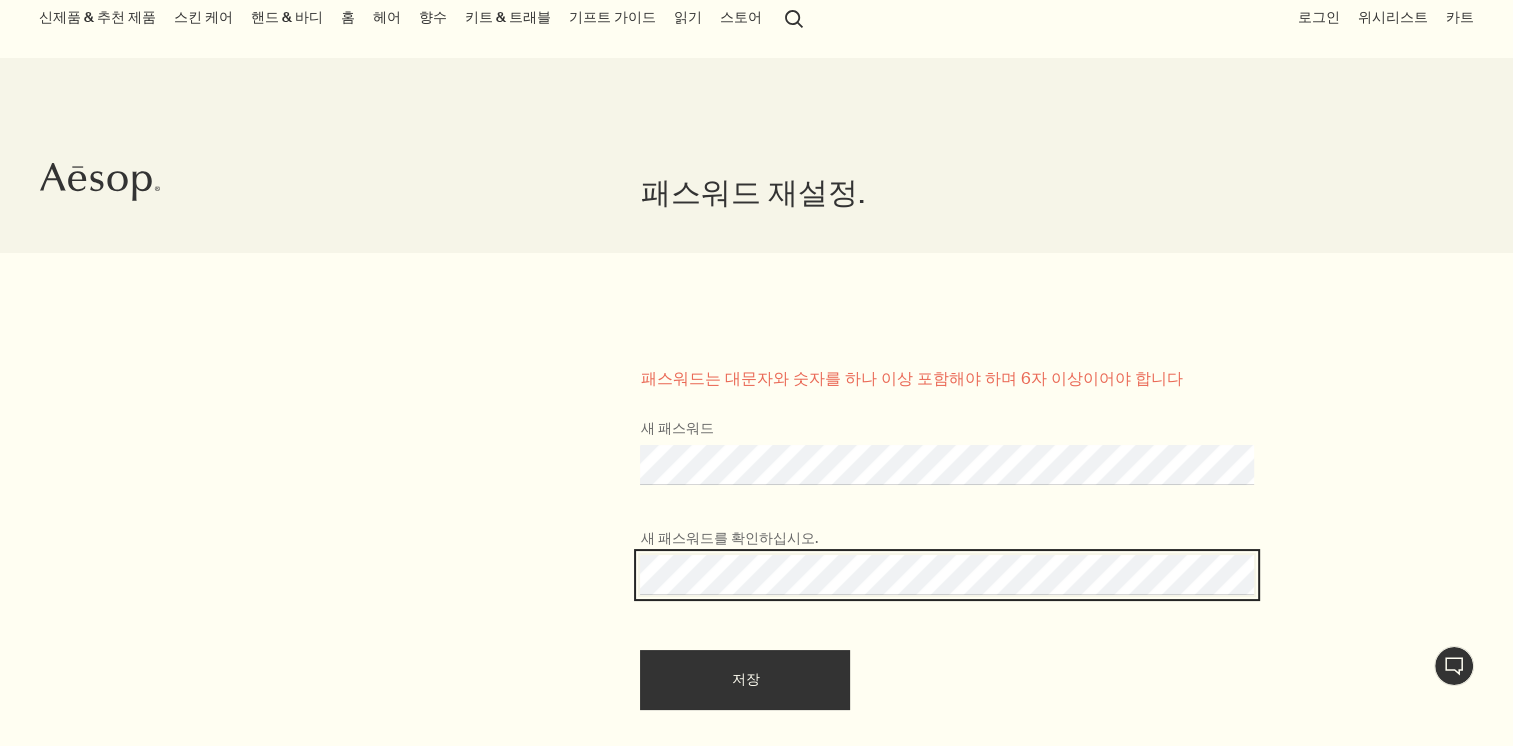 scroll, scrollTop: 100, scrollLeft: 0, axis: vertical 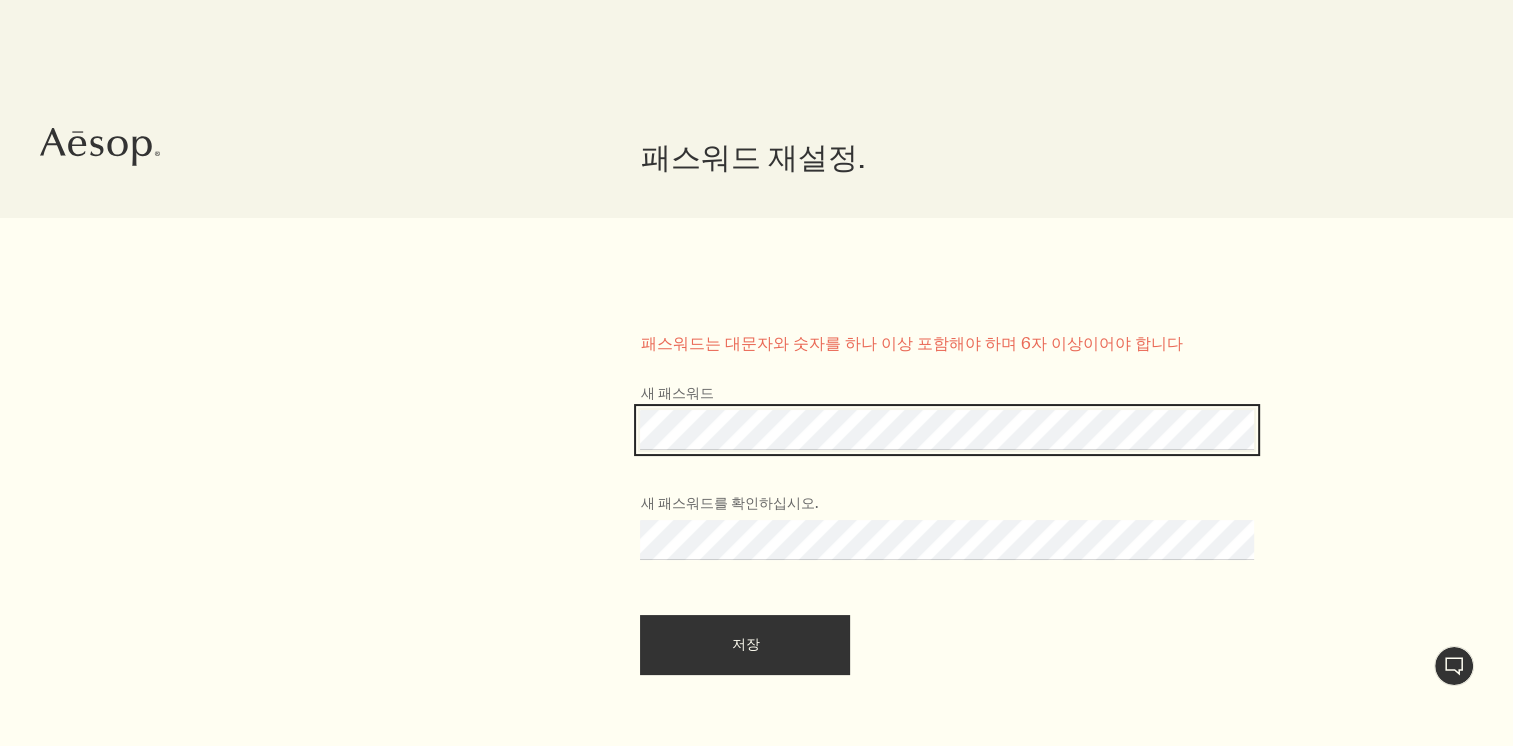 click on "패스워드는 대문자와 숫자를 하나 이상 포함해야 하며 6자 이상이어야 합니다 새 패스워드 새 패스워드를 확인하십시오. 저장" at bounding box center [756, 504] 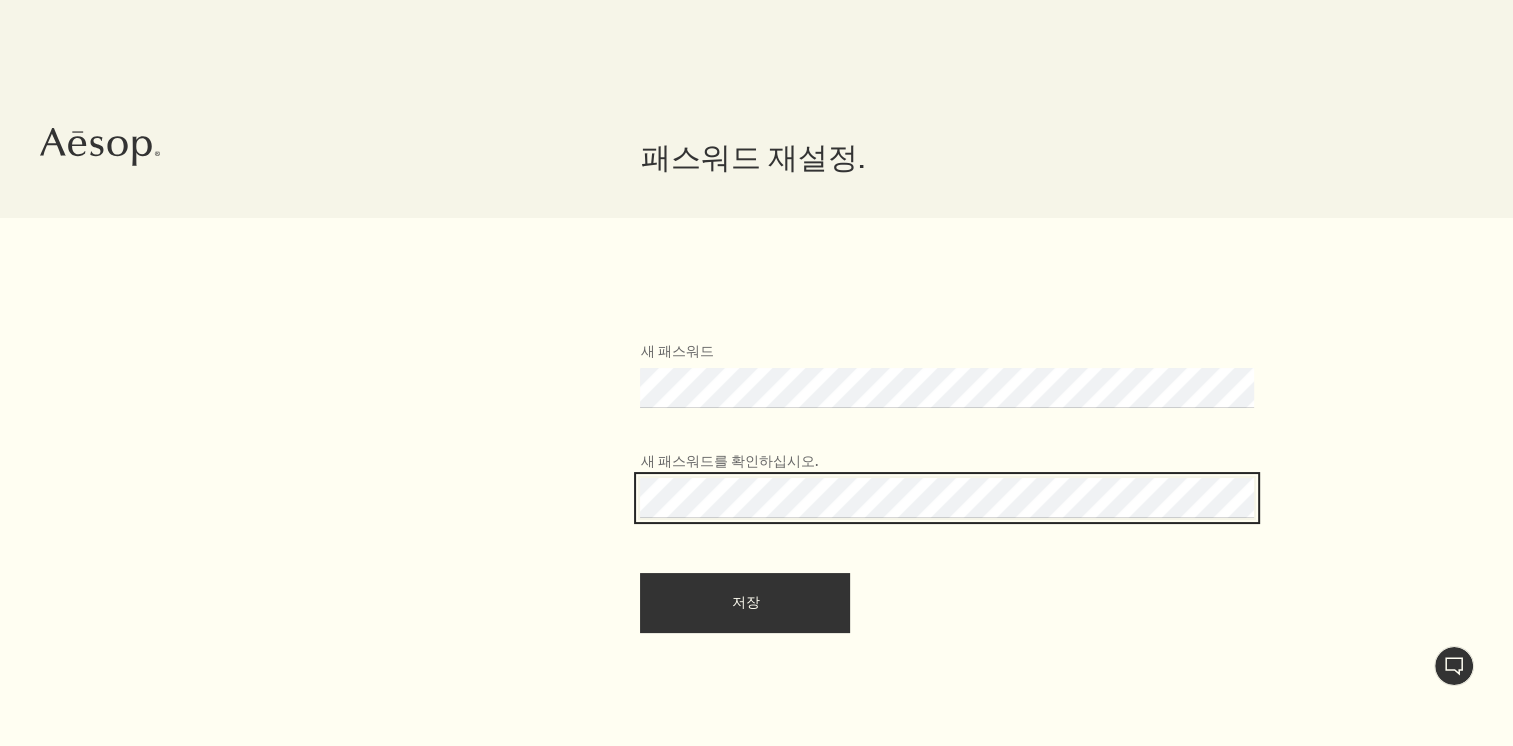 click on "저장" at bounding box center (745, 603) 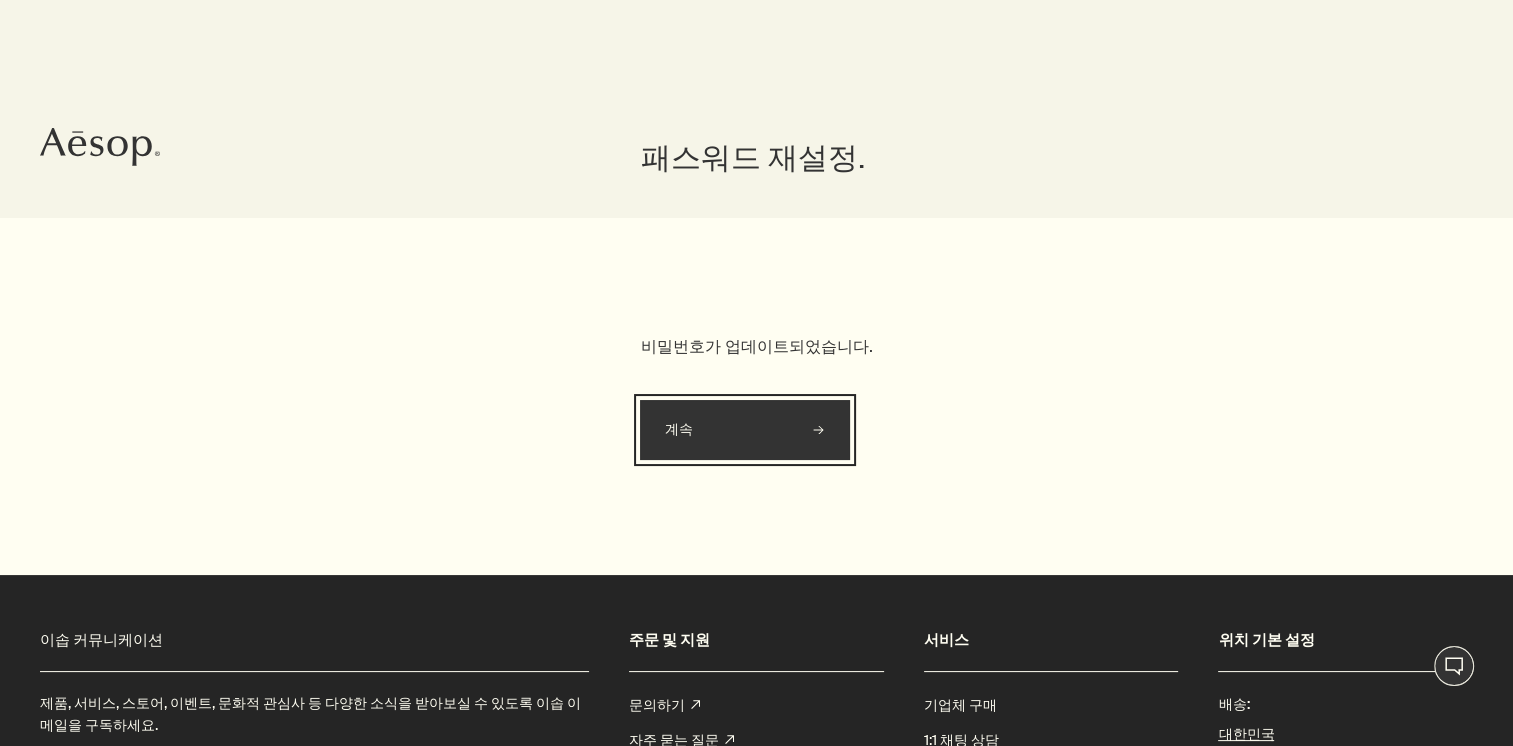 click on "계속" at bounding box center [745, 430] 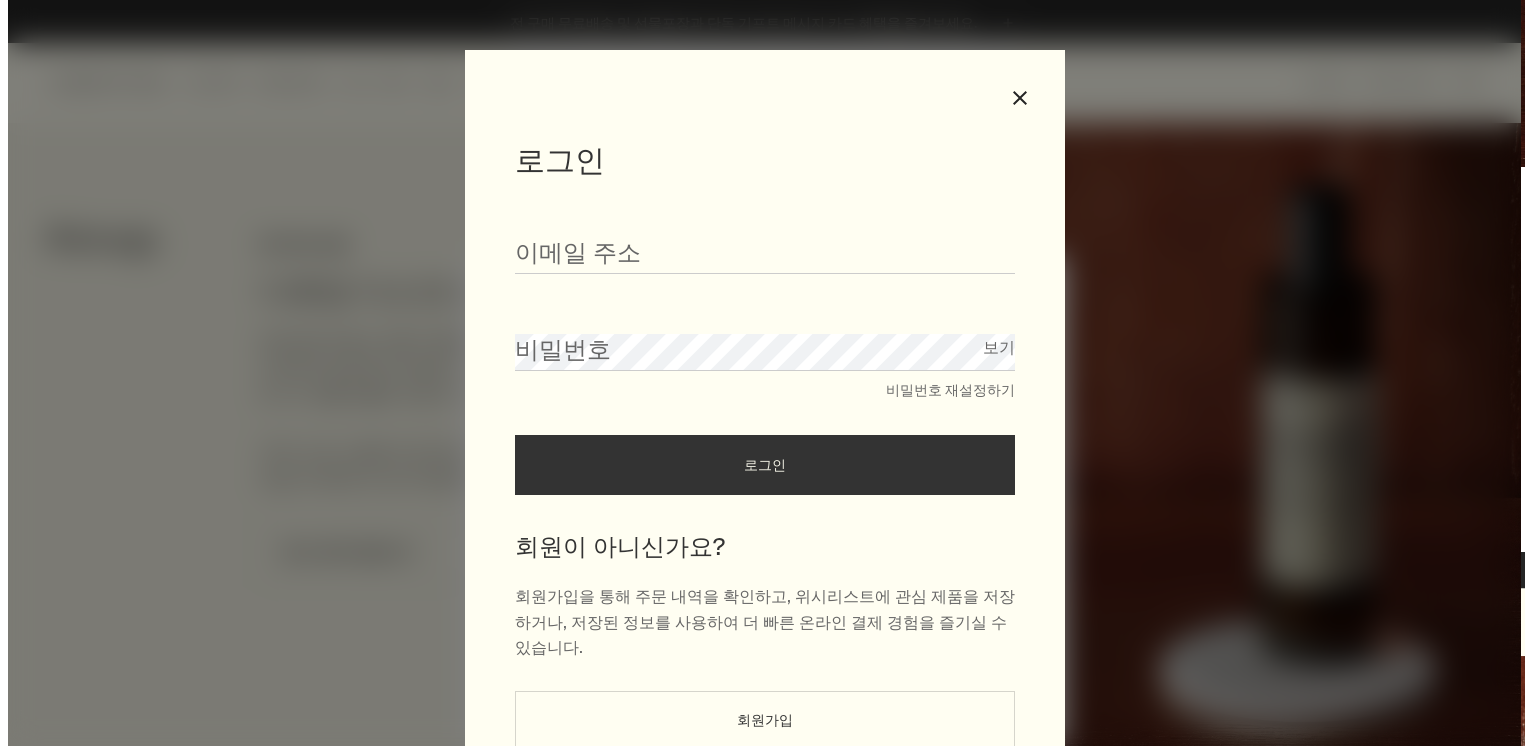 scroll, scrollTop: 0, scrollLeft: 0, axis: both 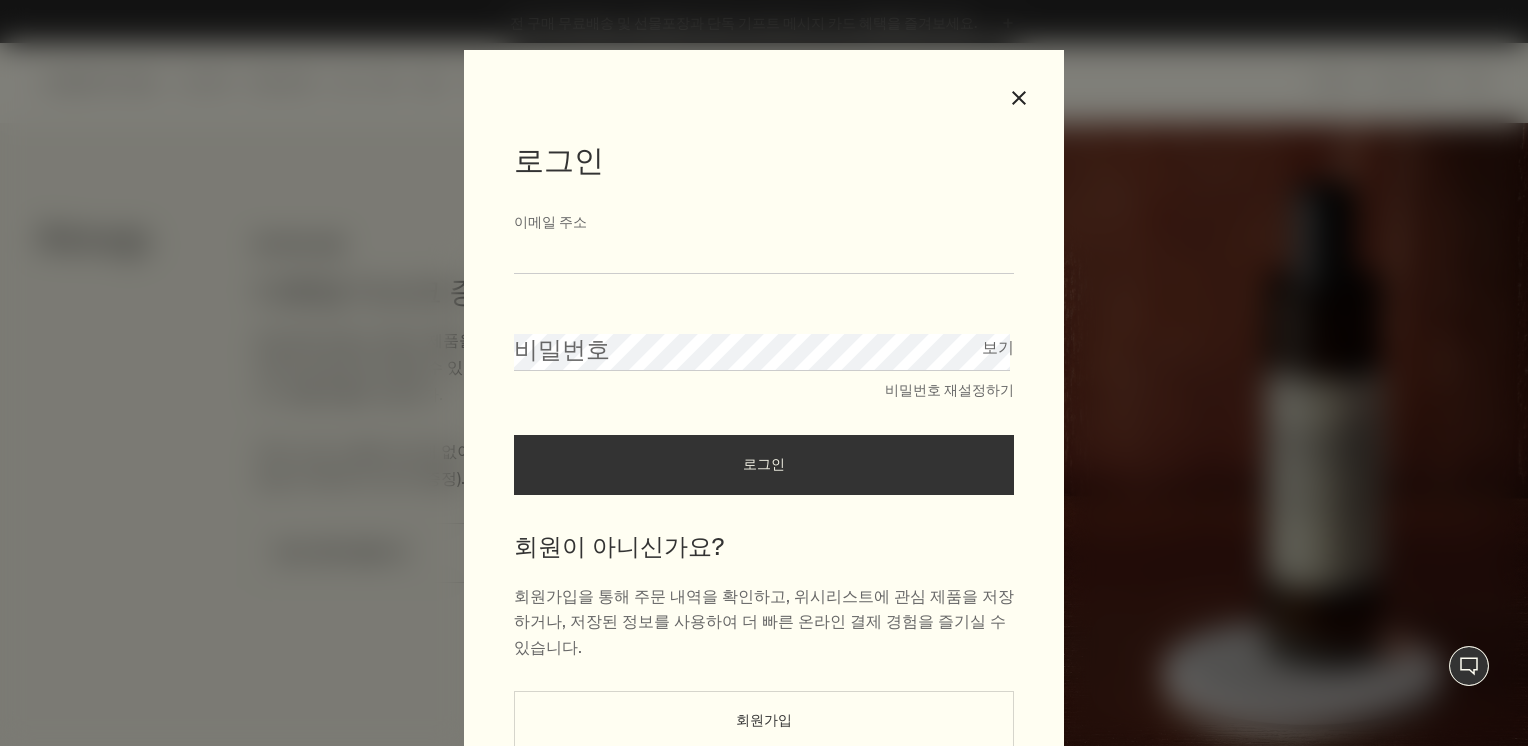 click on "이메일 주소" at bounding box center [764, 255] 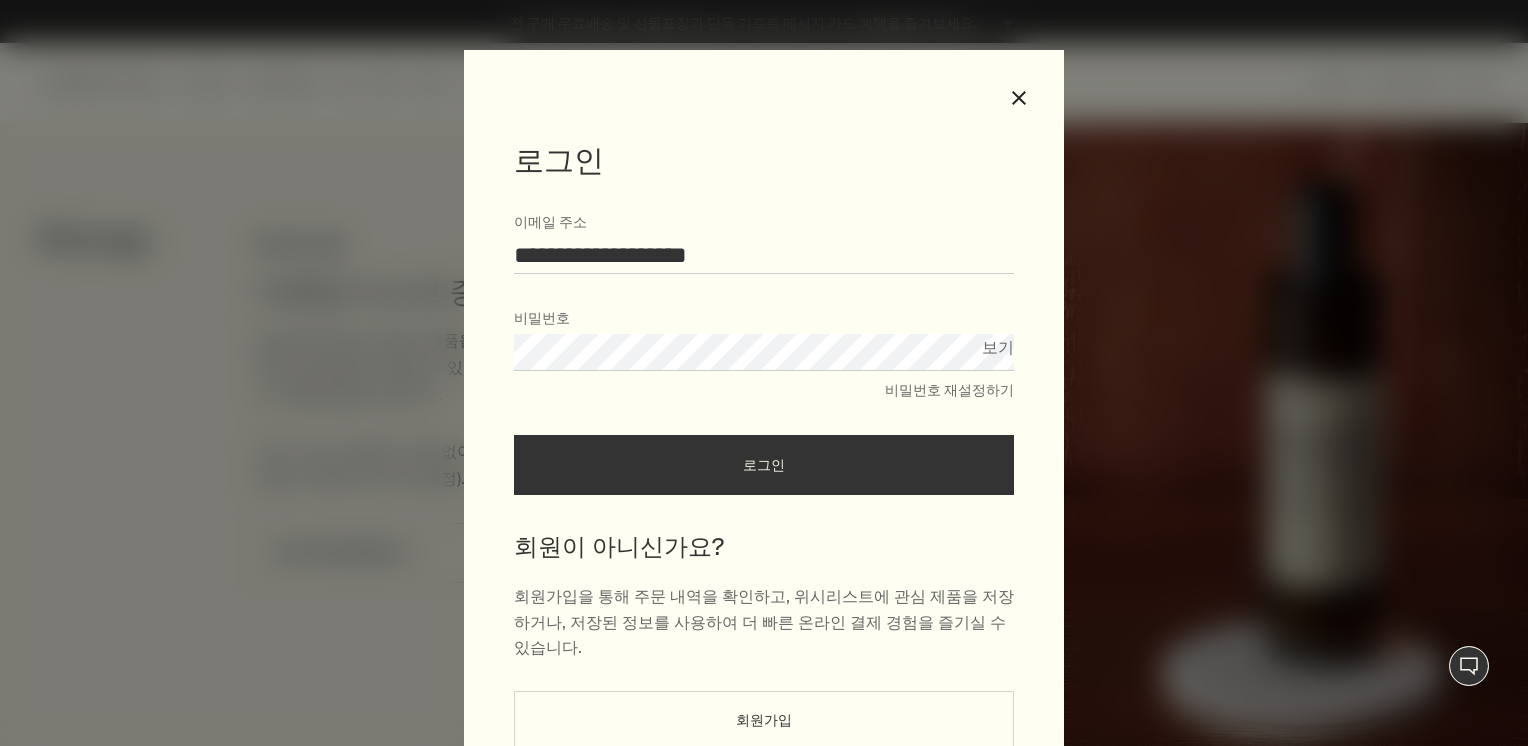 click on "로그인" at bounding box center (764, 465) 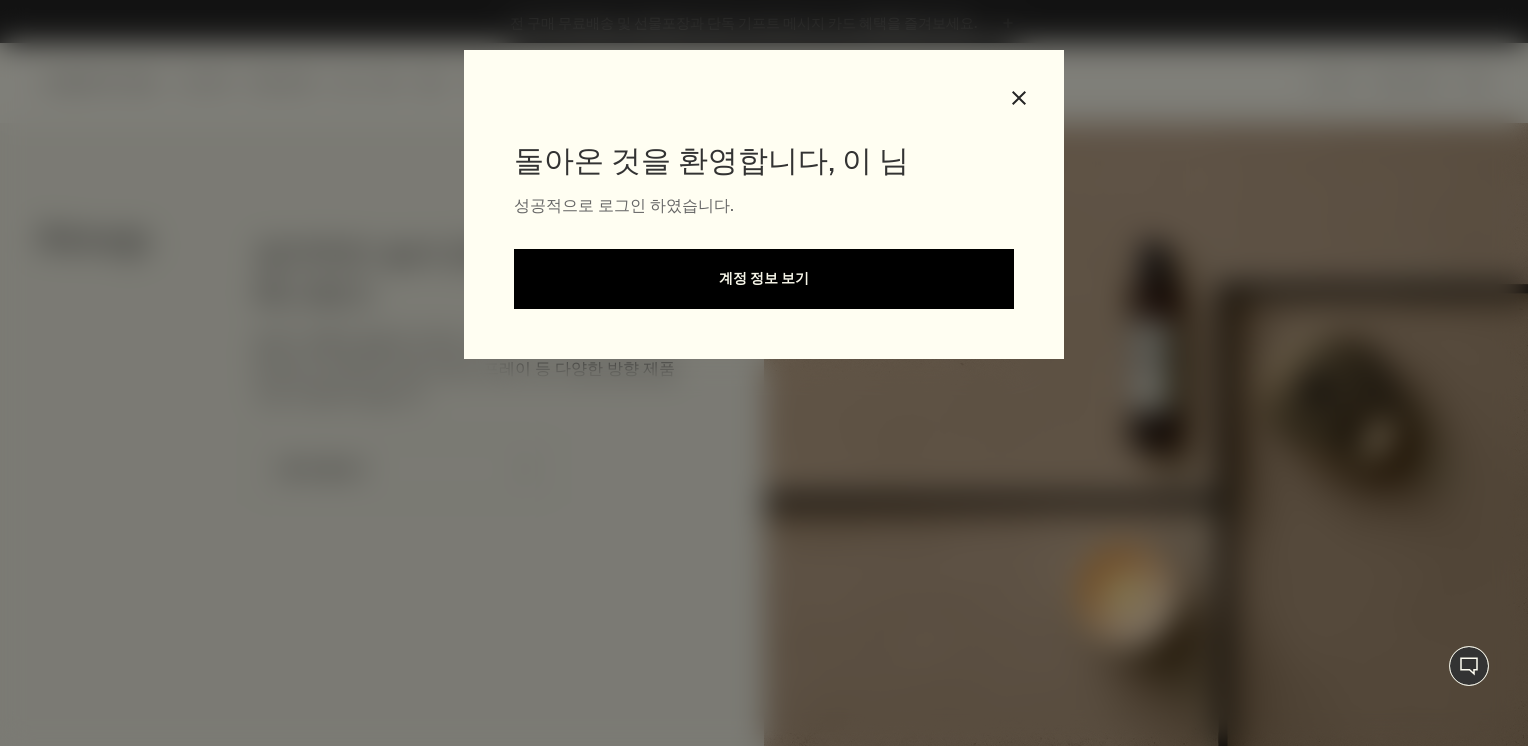 click on "계정 정보 보기" at bounding box center (764, 279) 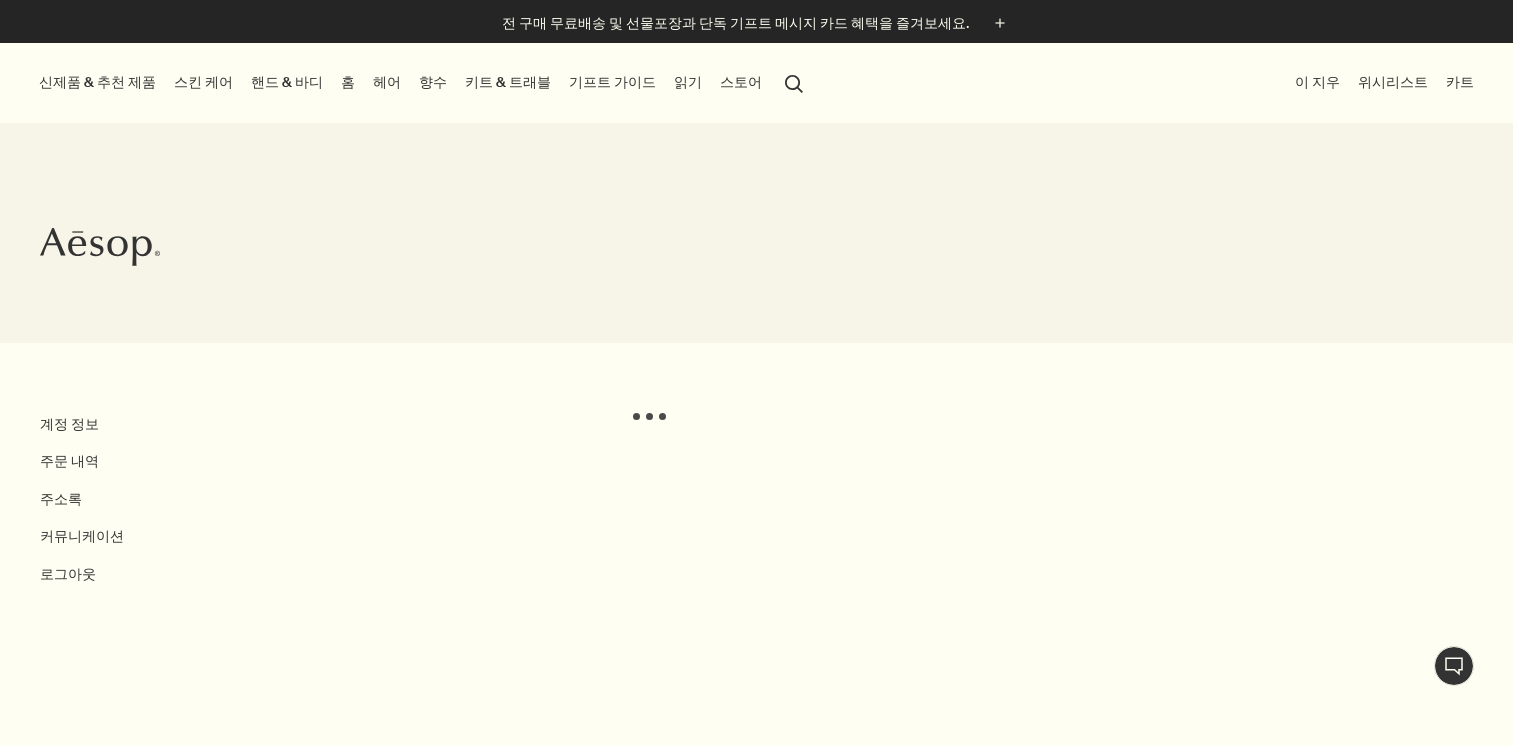 scroll, scrollTop: 0, scrollLeft: 0, axis: both 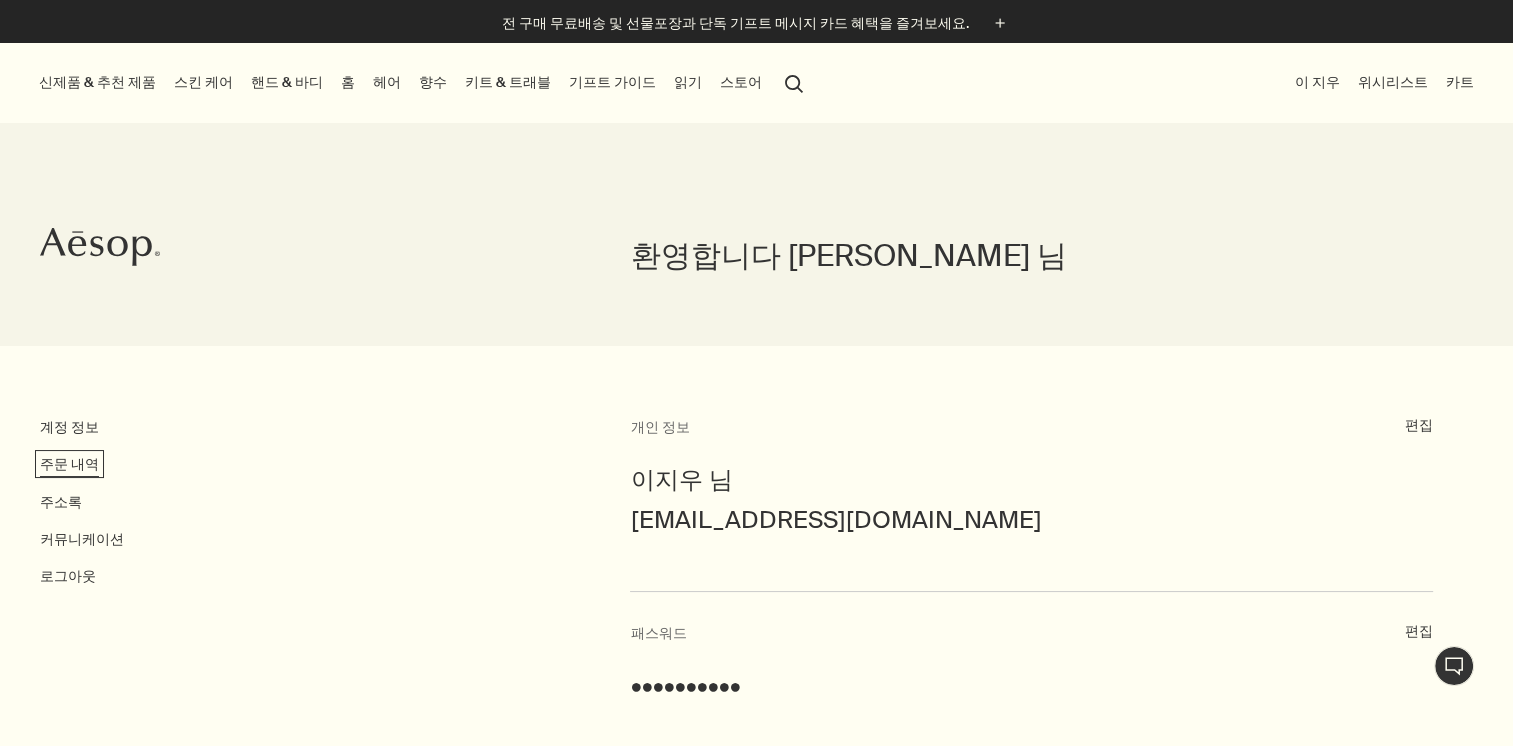 click on "주문 내역" at bounding box center (69, 464) 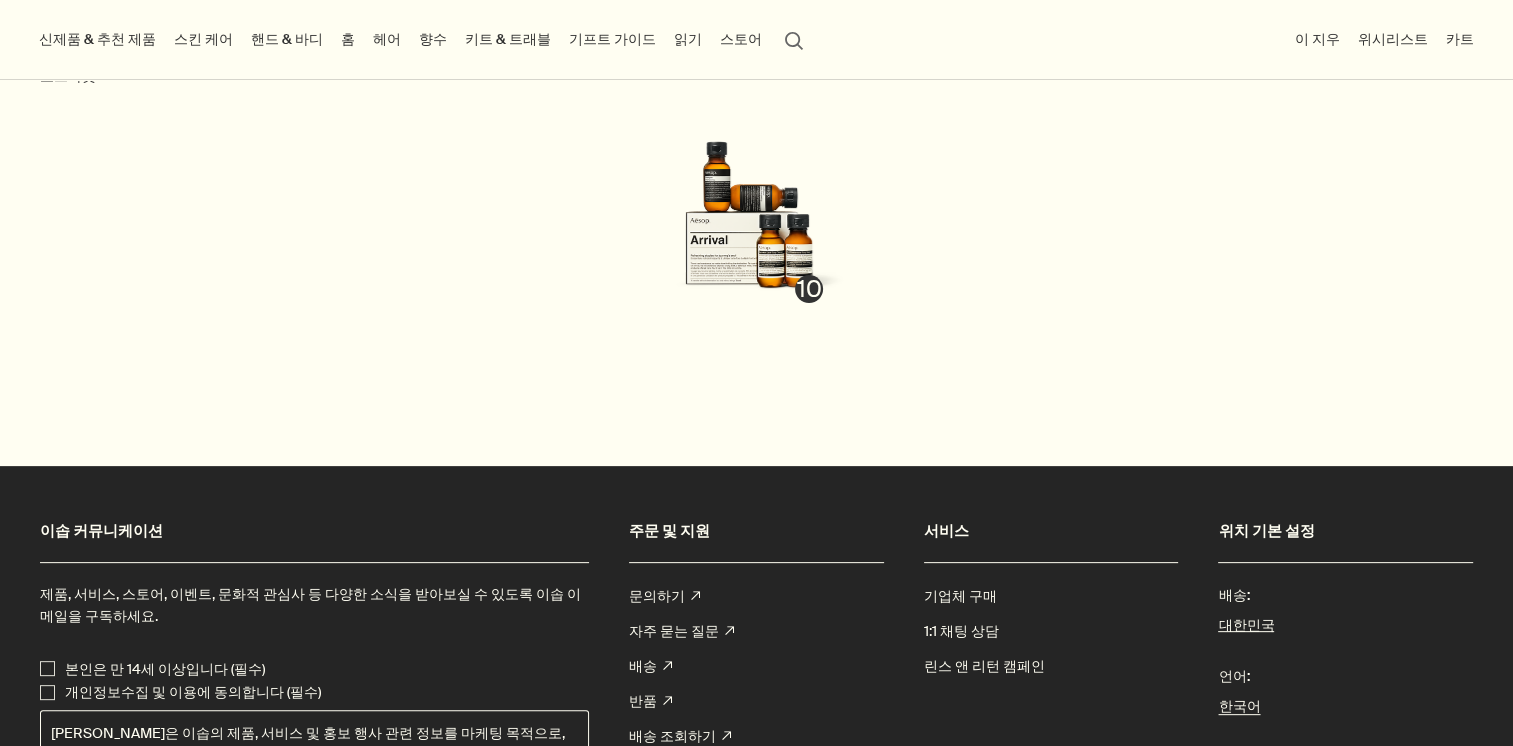 scroll, scrollTop: 200, scrollLeft: 0, axis: vertical 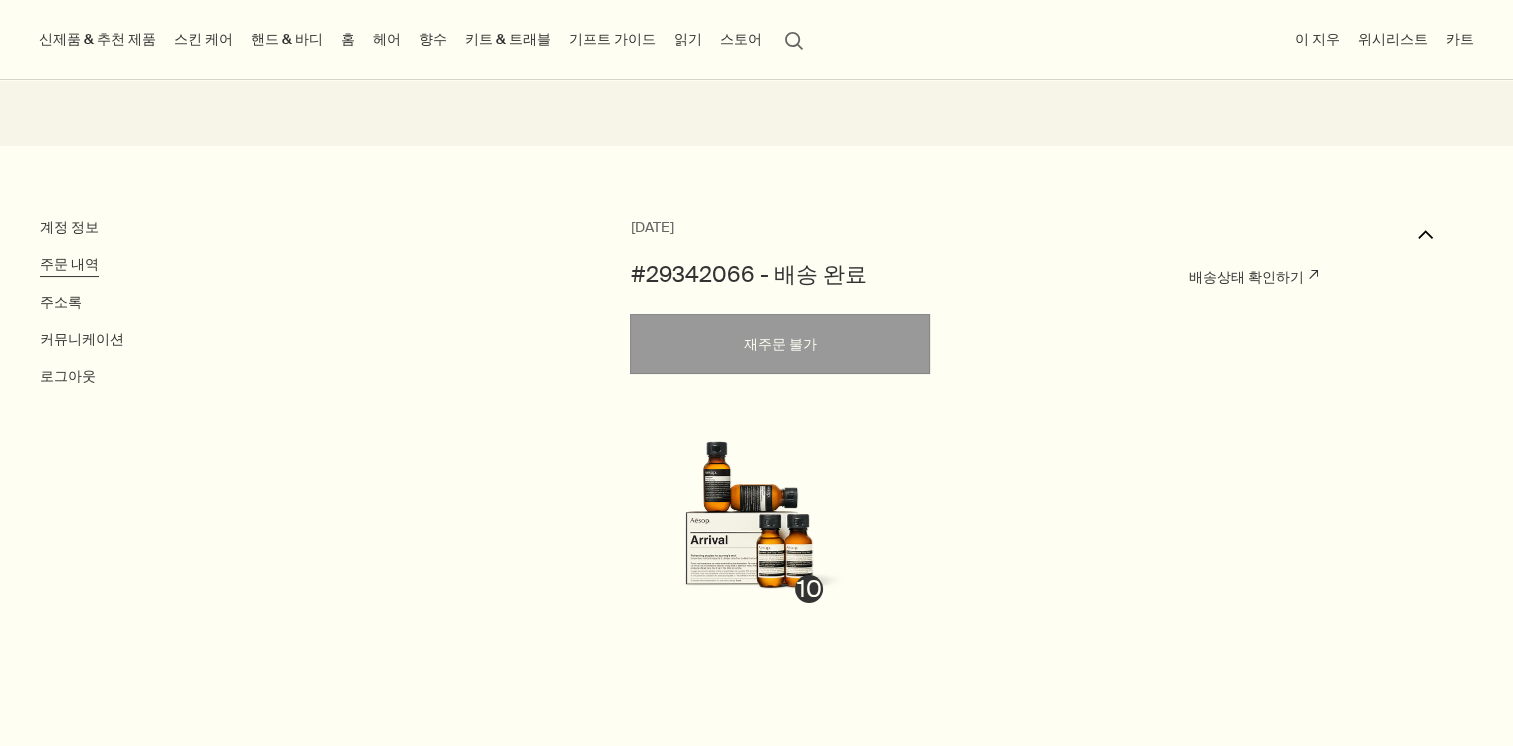 click on "#29342066 - 배송 완료" at bounding box center (748, 275) 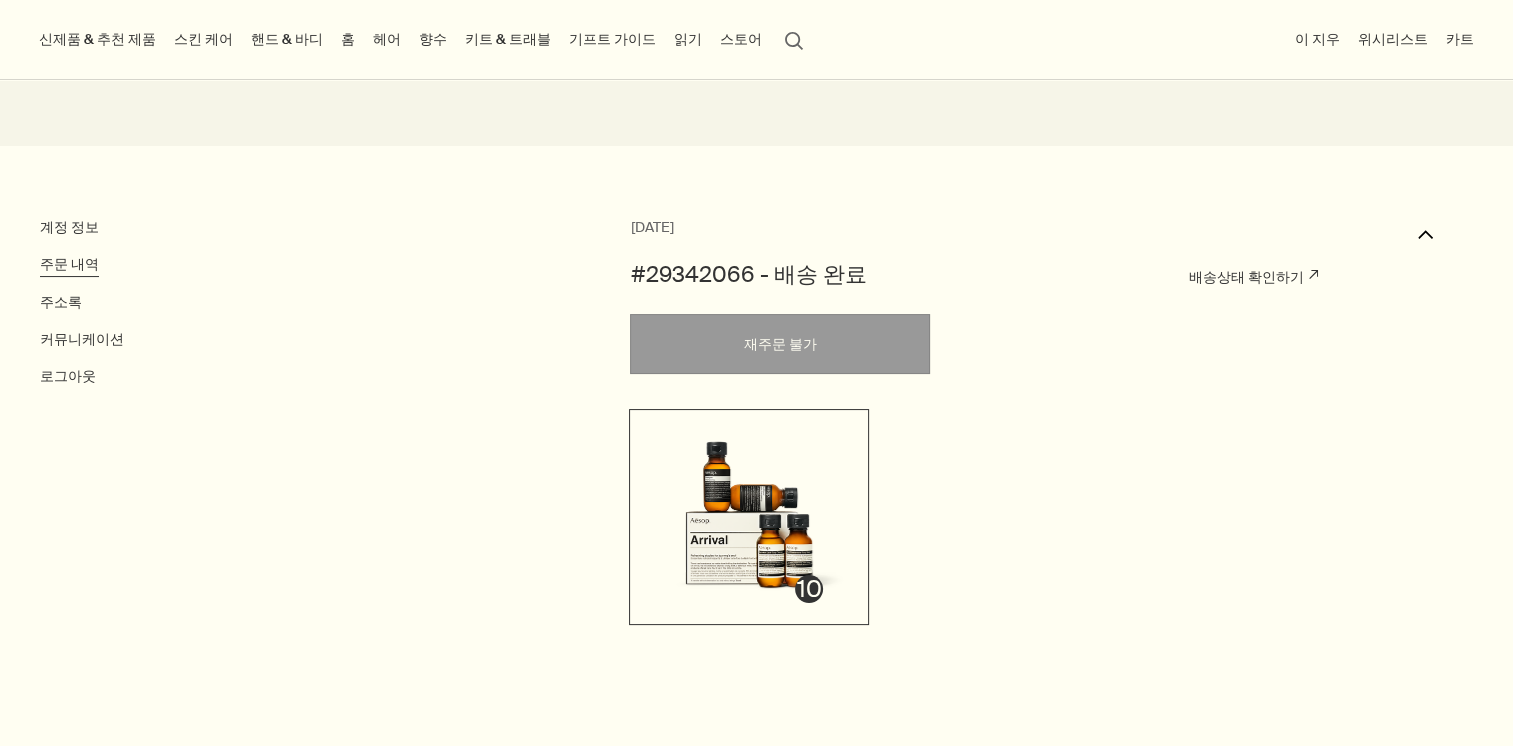 click at bounding box center (749, 514) 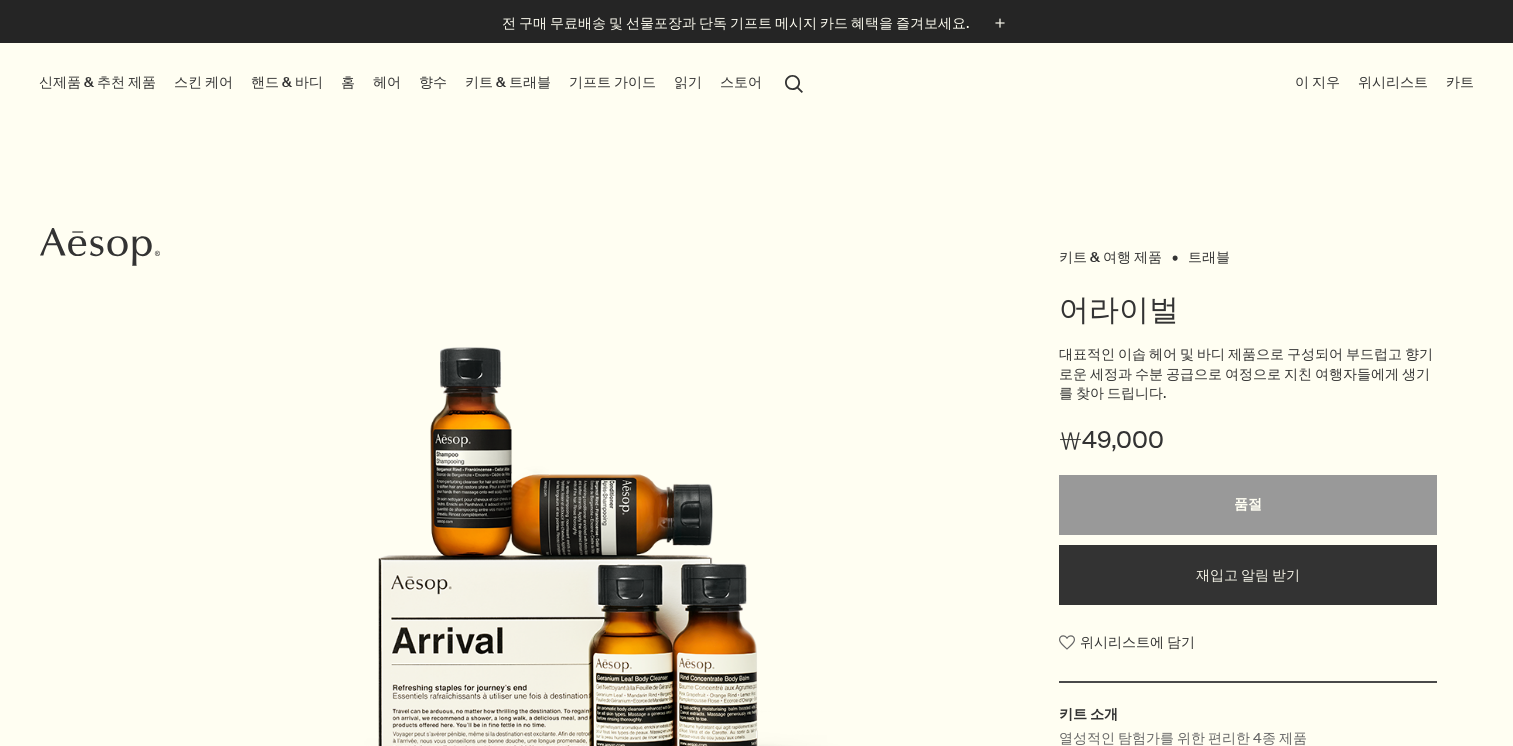 scroll, scrollTop: 0, scrollLeft: 0, axis: both 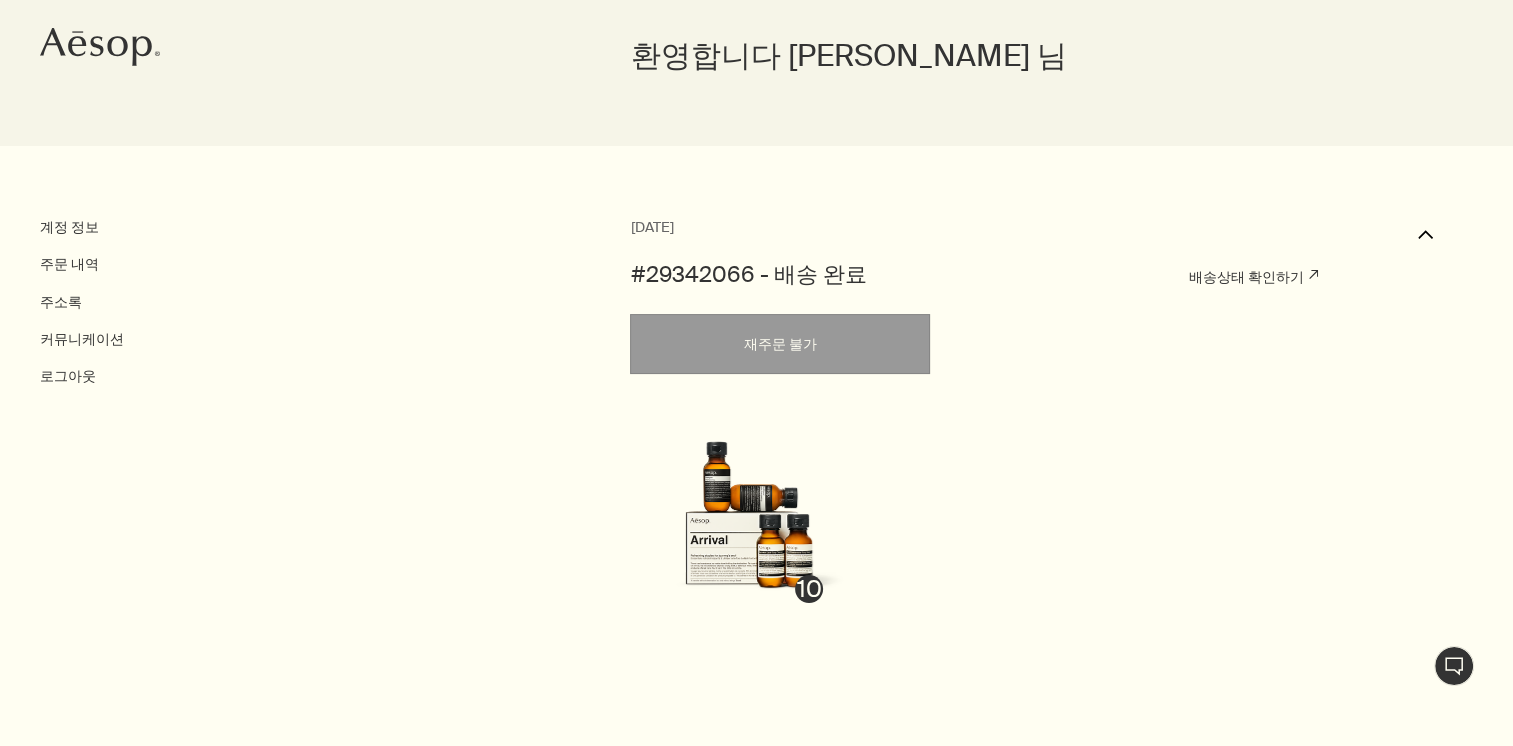 click on "계정 정보 주문 내역 주소록 커뮤니케이션 로그아웃" at bounding box center (335, 302) 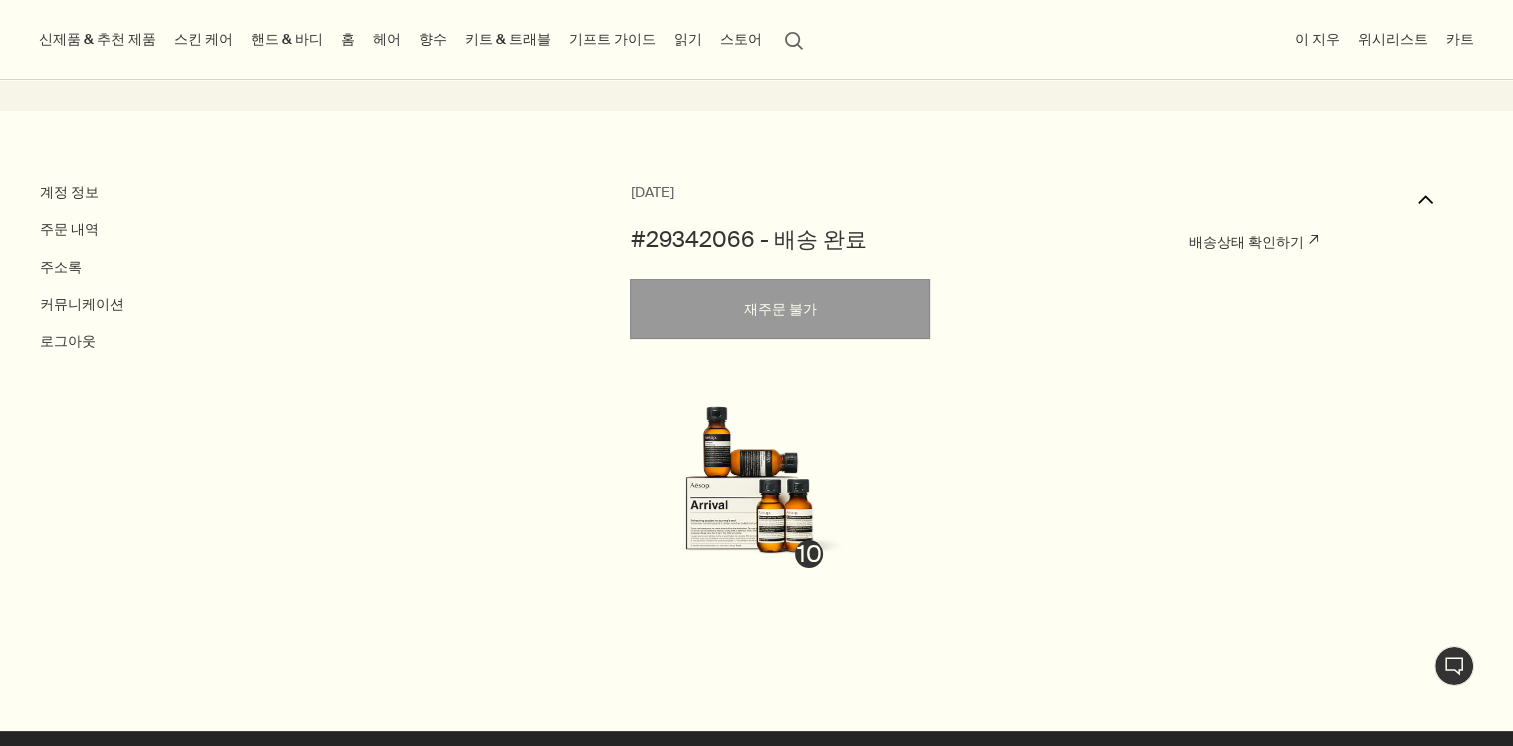 scroll, scrollTop: 200, scrollLeft: 0, axis: vertical 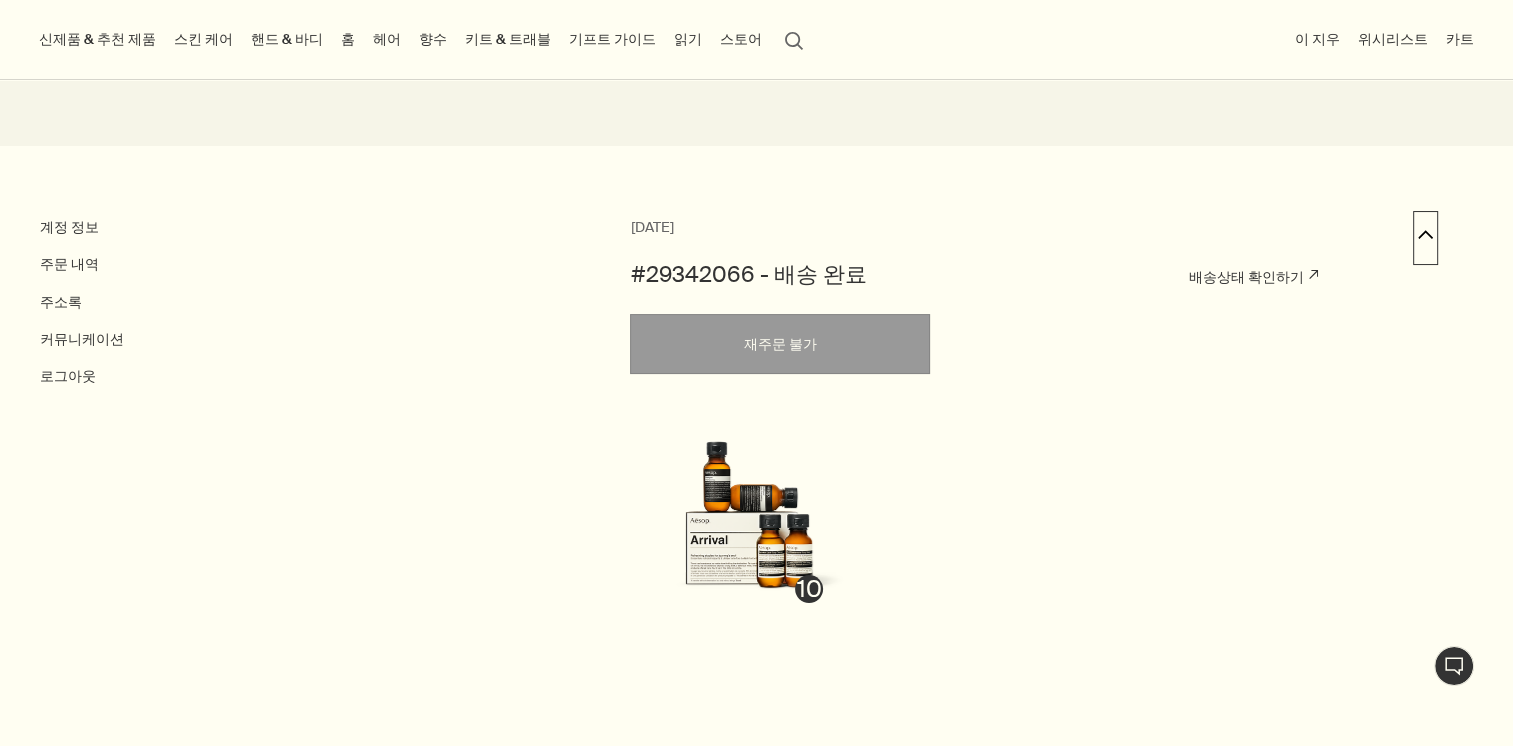 click on "downArrow" at bounding box center [1425, 238] 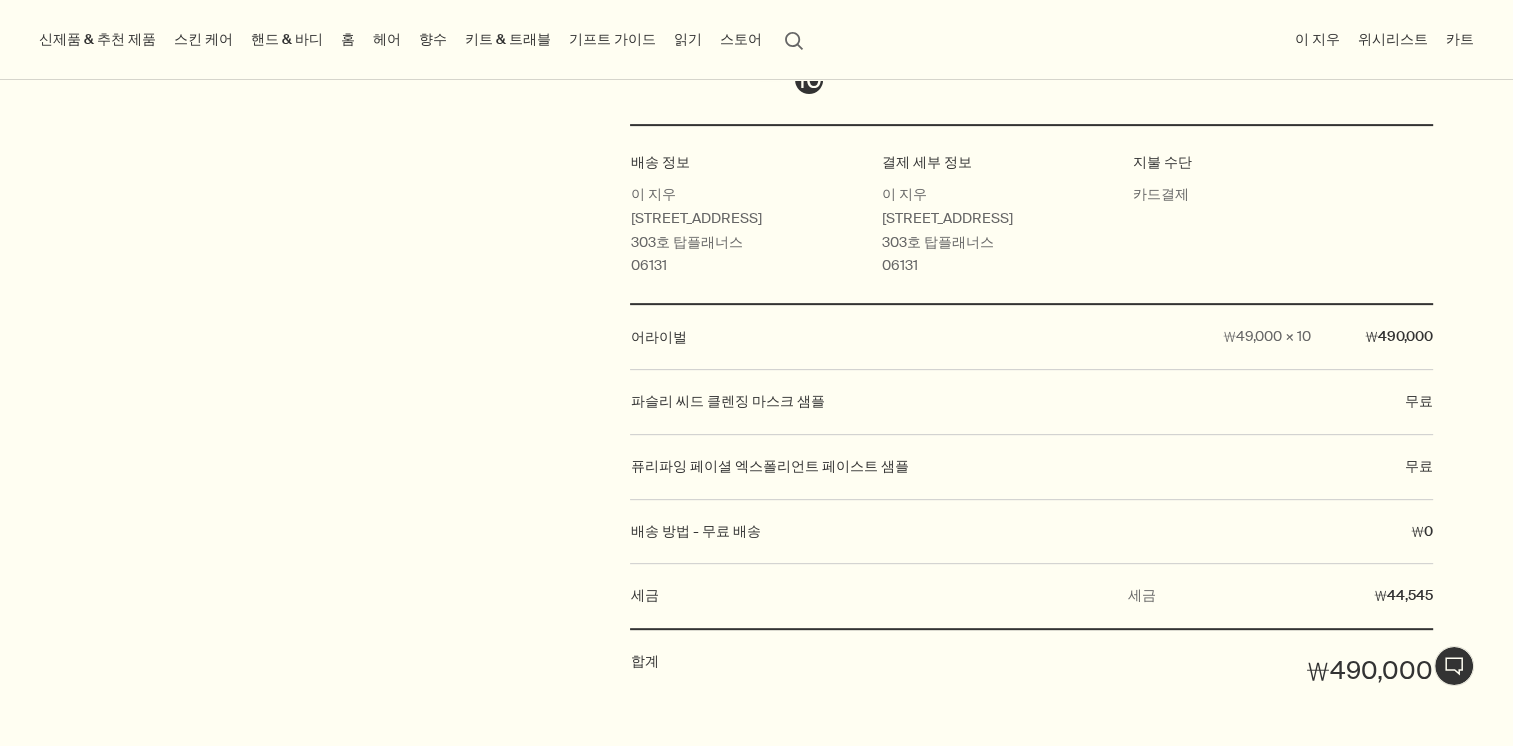 scroll, scrollTop: 700, scrollLeft: 0, axis: vertical 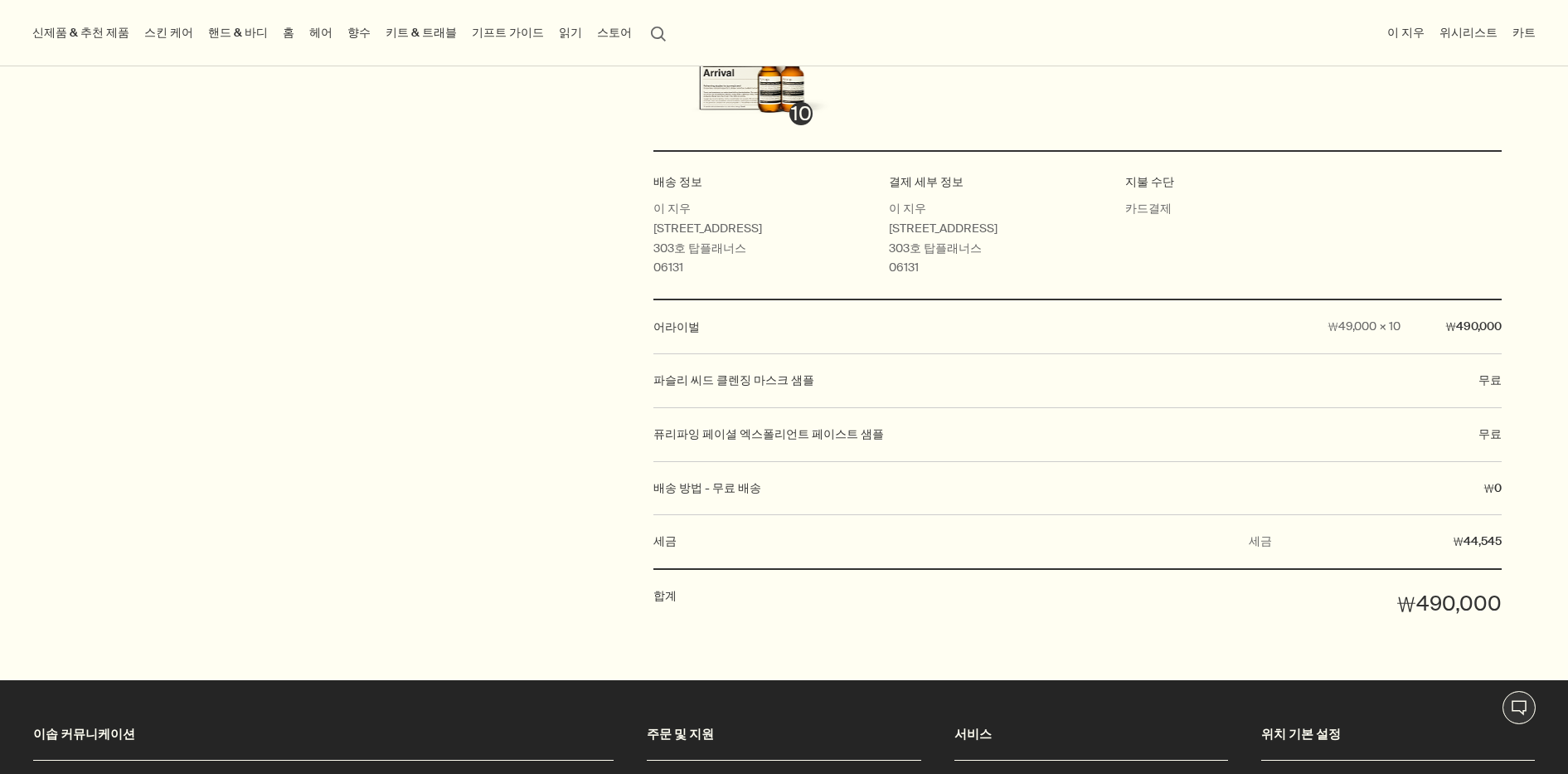 drag, startPoint x: 1221, startPoint y: 4, endPoint x: 982, endPoint y: 599, distance: 641.2067 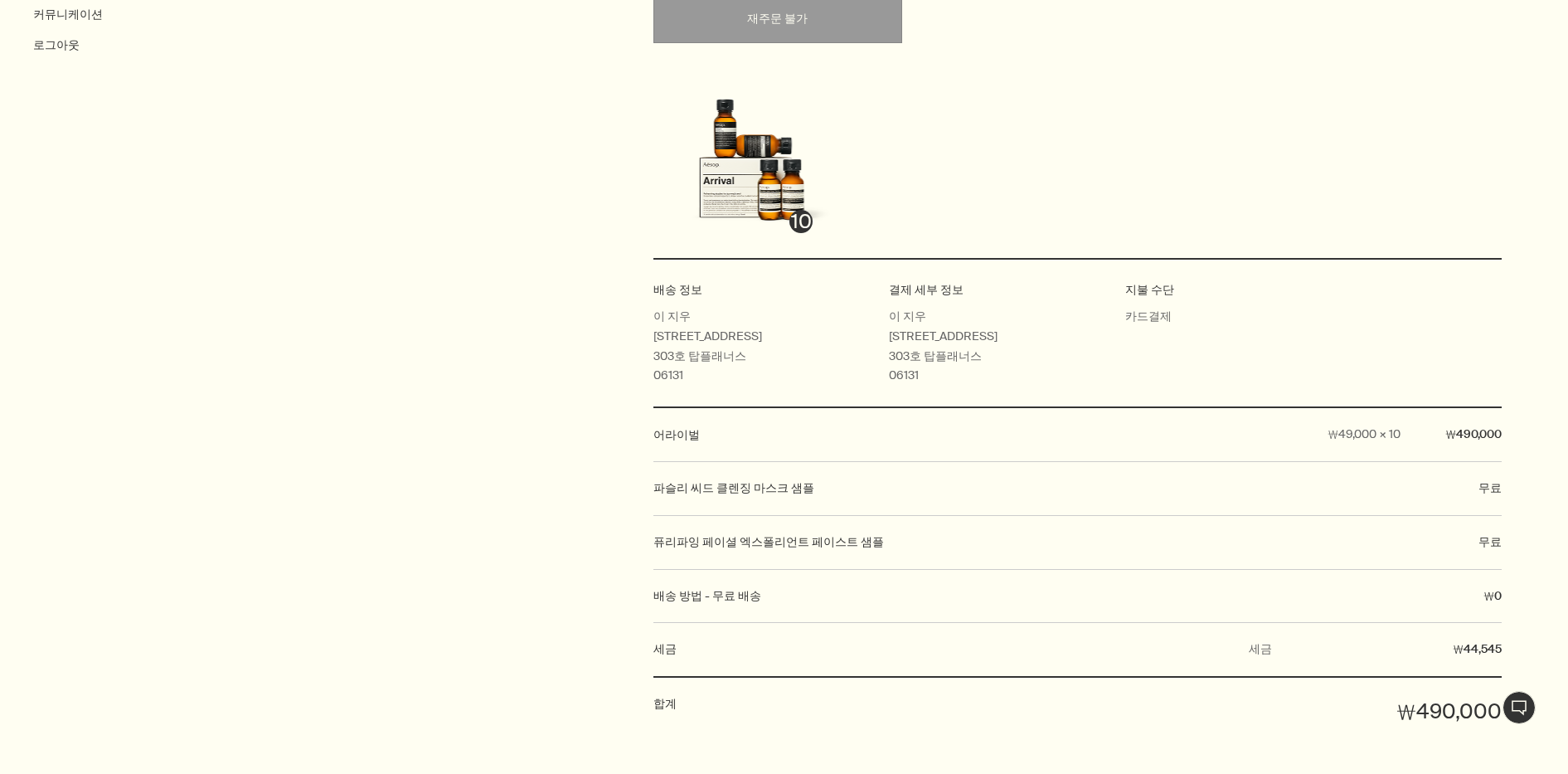 scroll, scrollTop: 455, scrollLeft: 0, axis: vertical 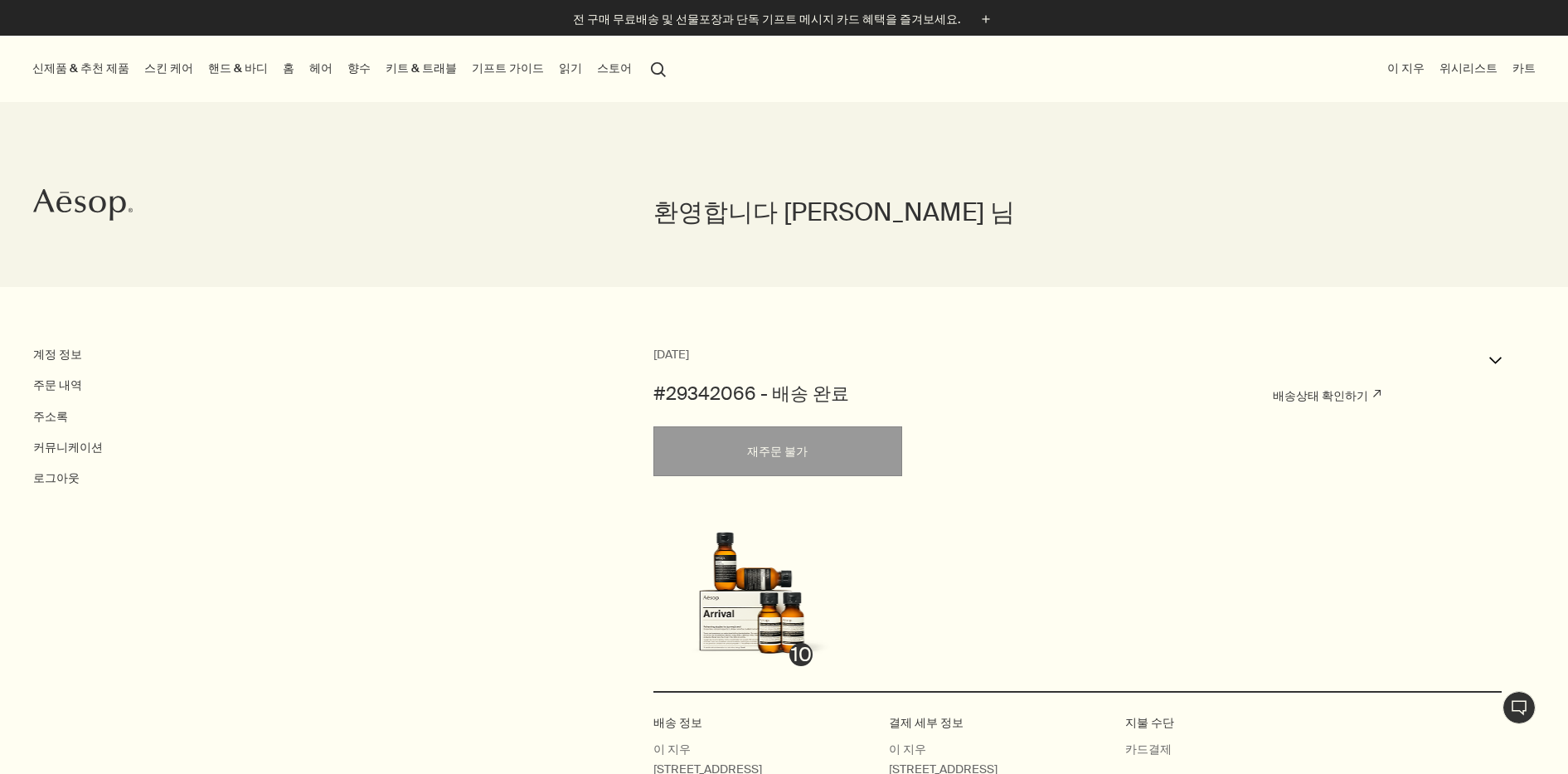 drag, startPoint x: 367, startPoint y: 540, endPoint x: 397, endPoint y: 153, distance: 388.161 